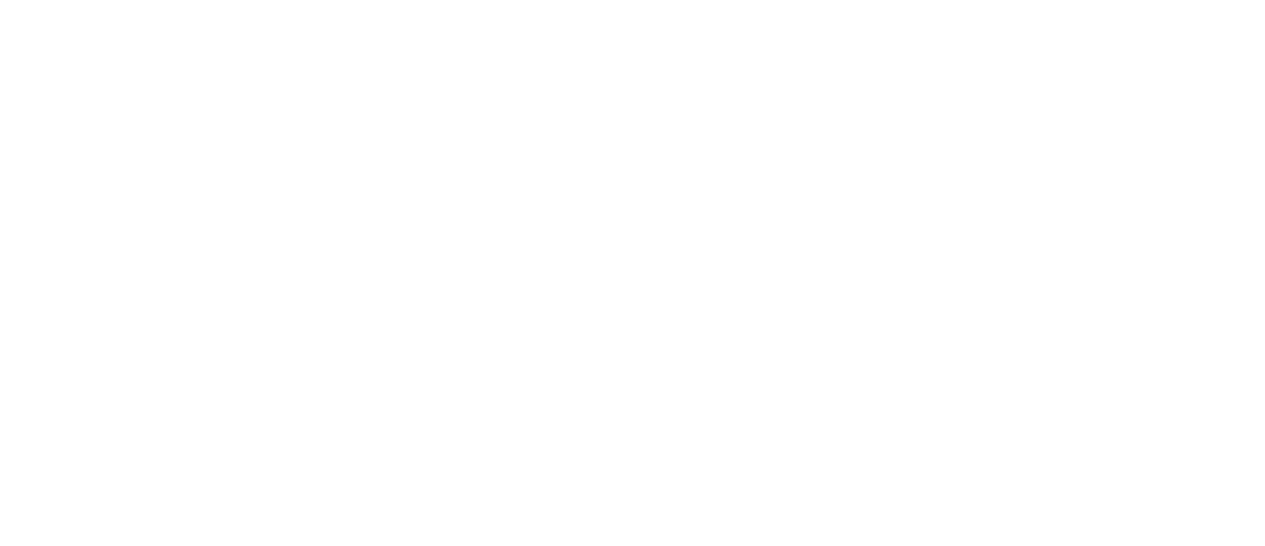 scroll, scrollTop: 0, scrollLeft: 0, axis: both 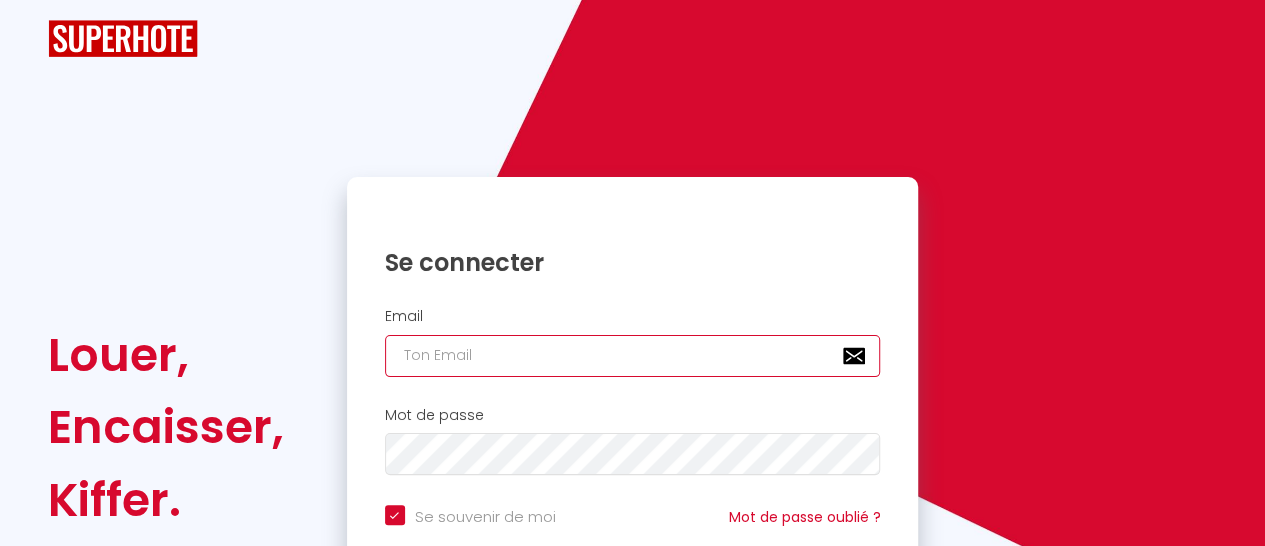 click at bounding box center [633, 356] 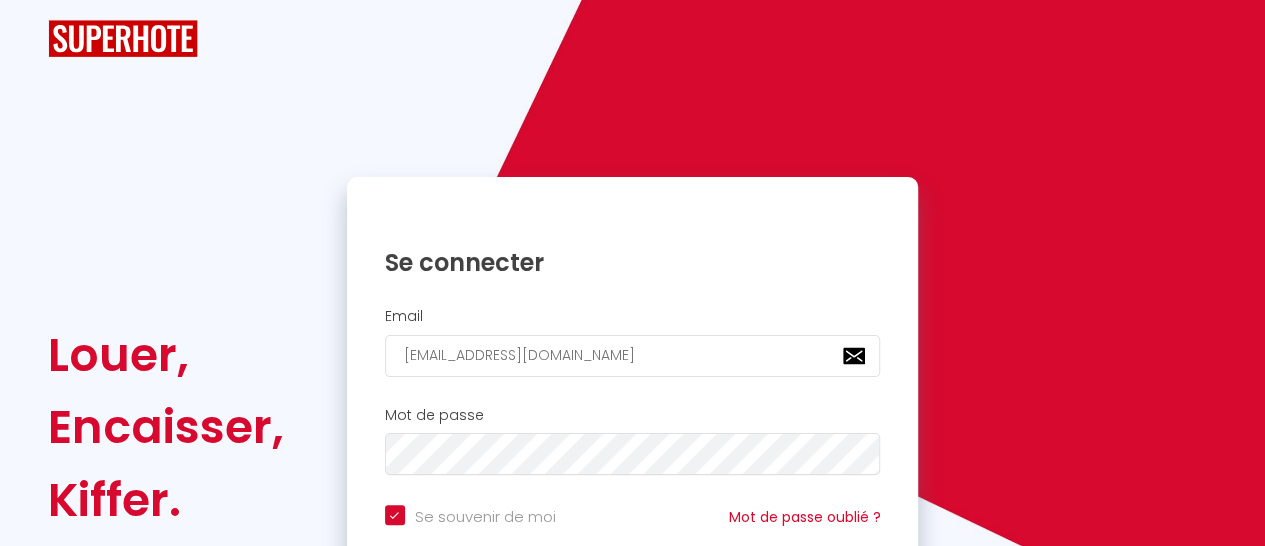 scroll, scrollTop: 190, scrollLeft: 0, axis: vertical 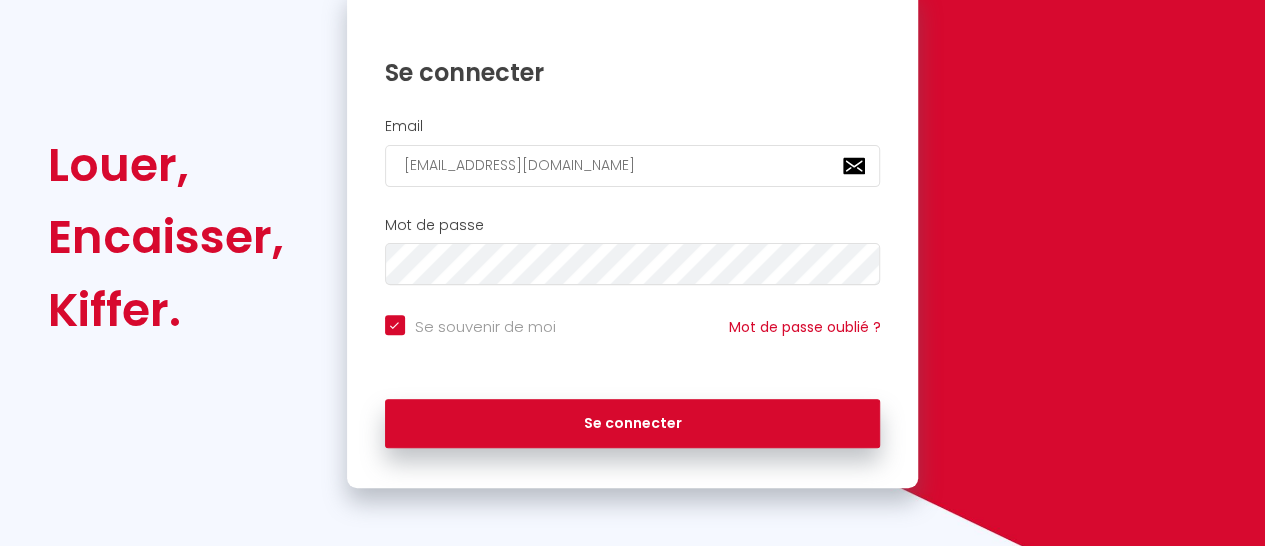 click on "[EMAIL_ADDRESS][DOMAIN_NAME]" at bounding box center [633, 166] 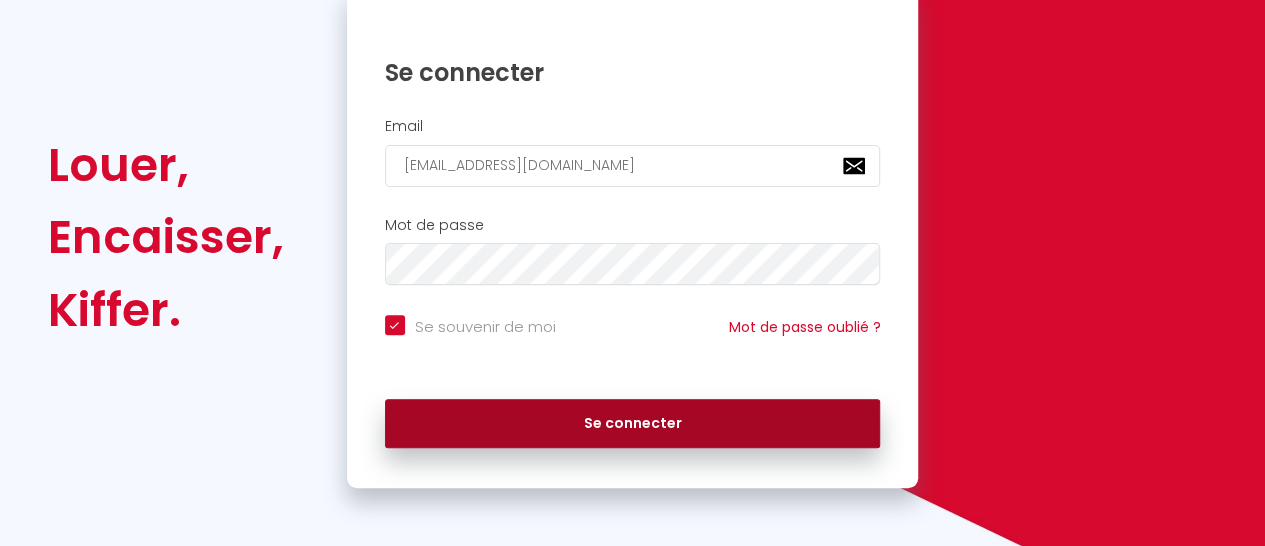click on "Se connecter" at bounding box center [633, 424] 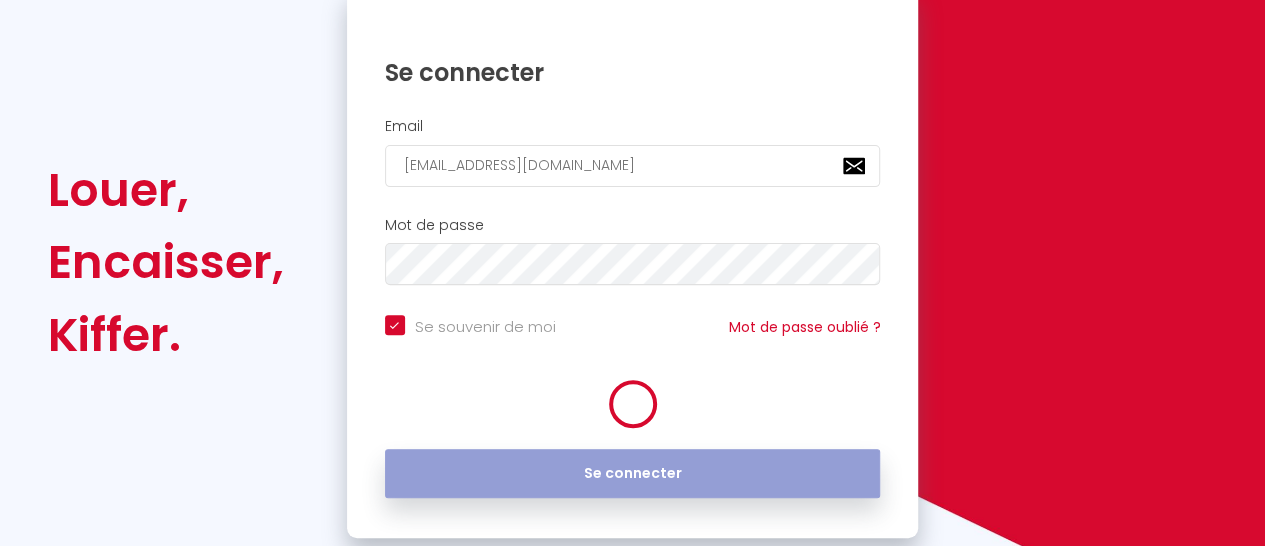 scroll, scrollTop: 215, scrollLeft: 0, axis: vertical 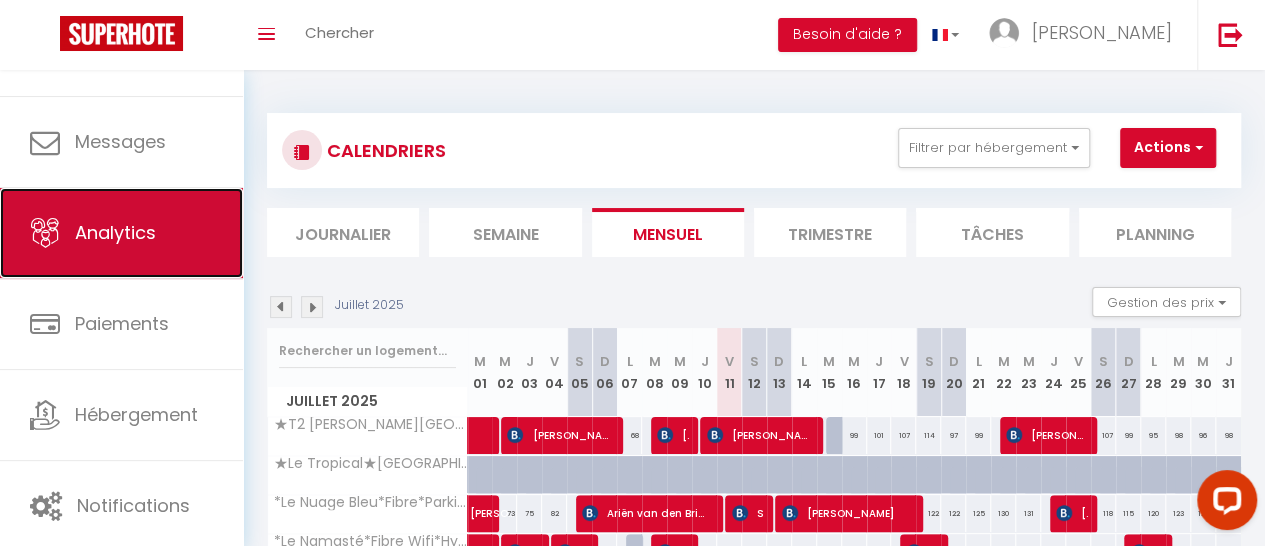 click on "Analytics" at bounding box center (121, 233) 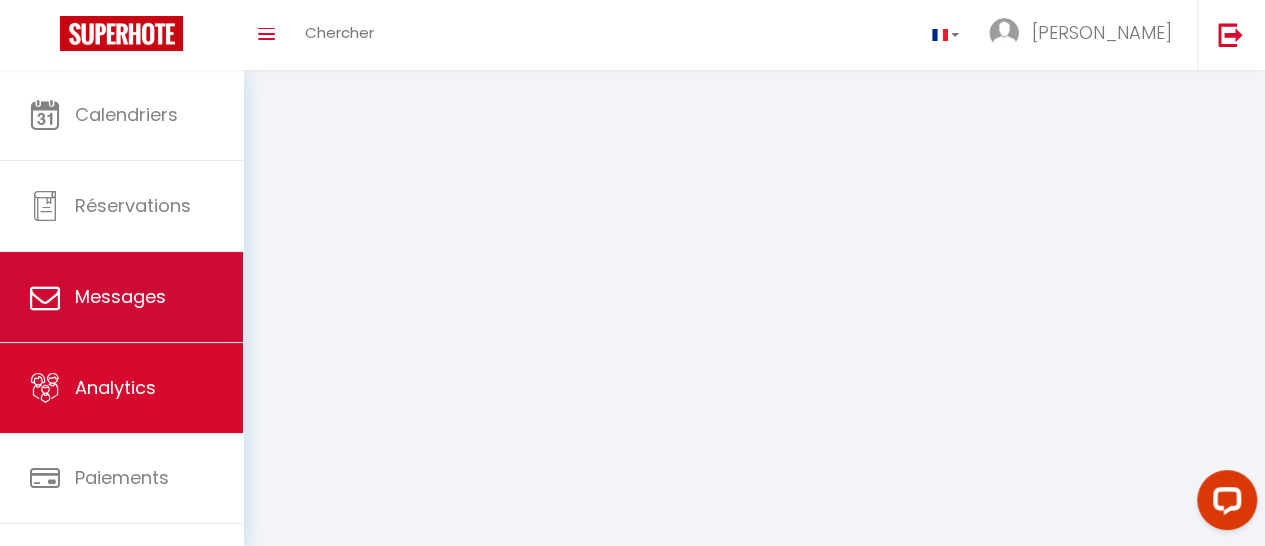 select on "2025" 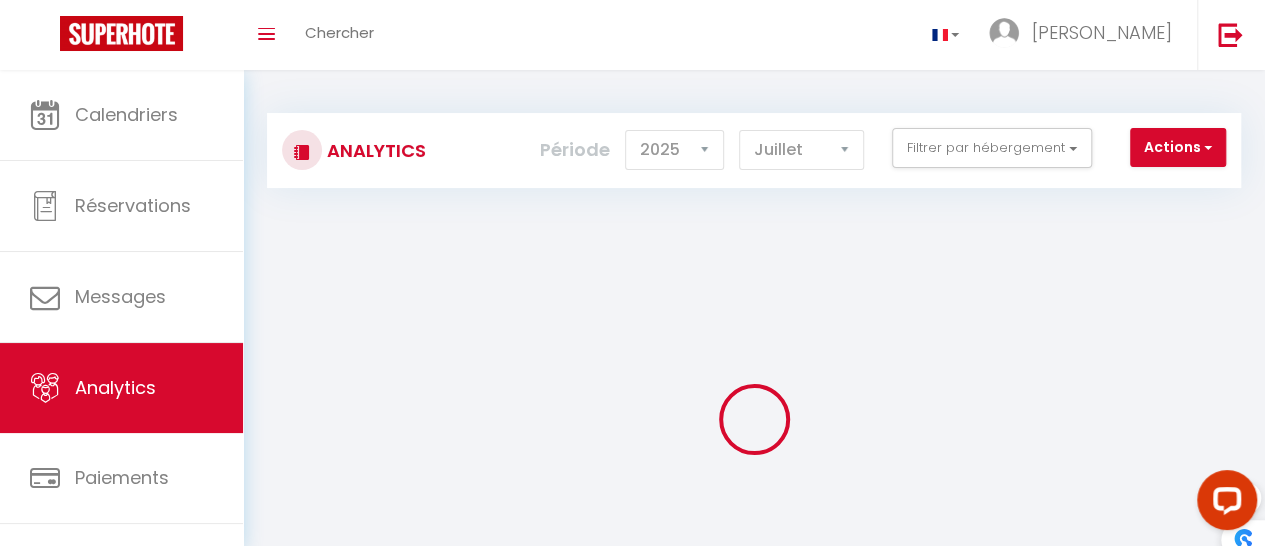 scroll, scrollTop: 154, scrollLeft: 0, axis: vertical 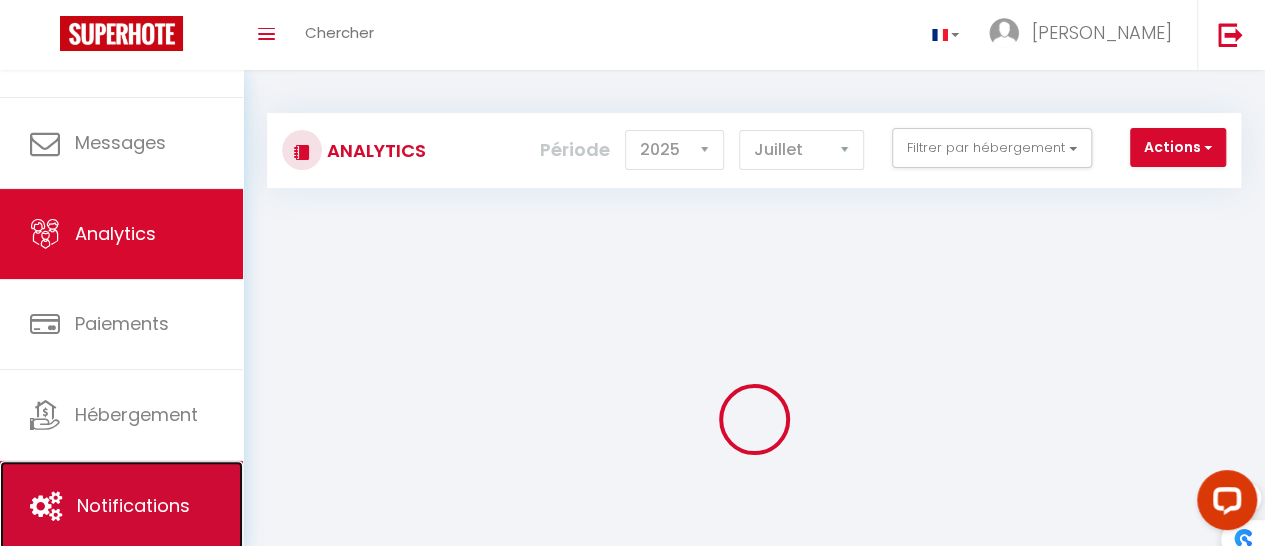 click on "Notifications" at bounding box center [121, 506] 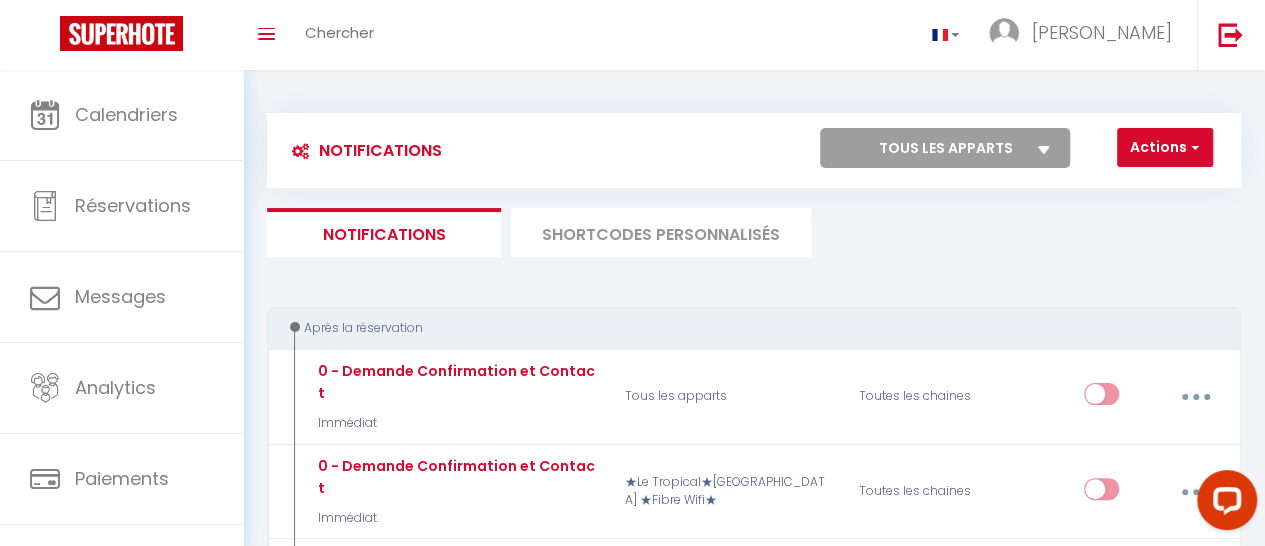 scroll, scrollTop: 73, scrollLeft: 0, axis: vertical 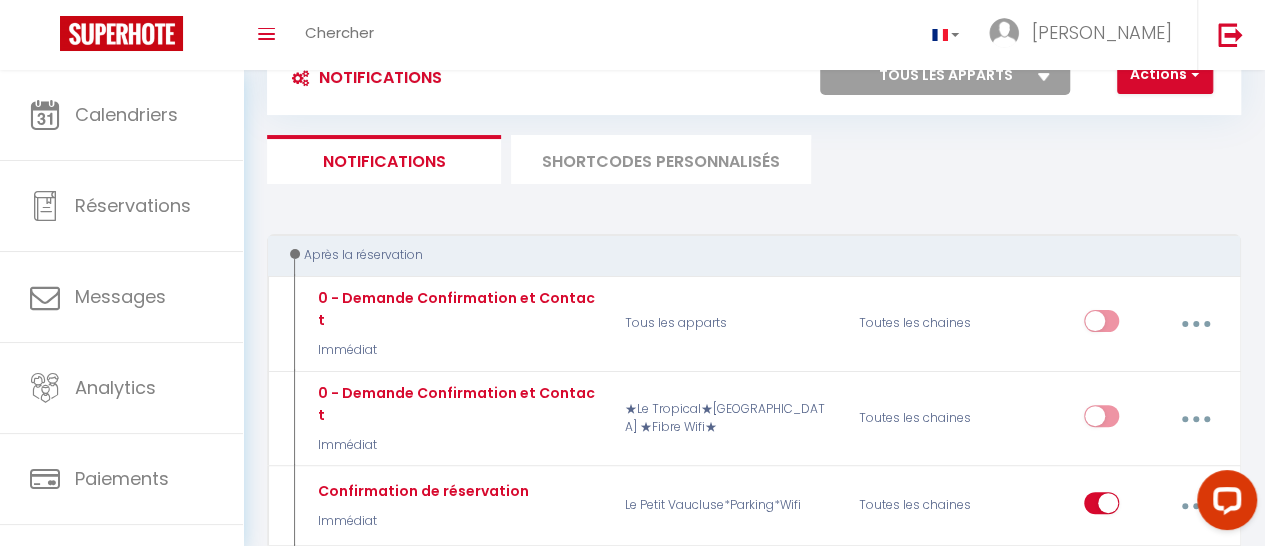 click on "Tous les apparts    ★T2 [PERSON_NAME][GEOGRAPHIC_DATA]★HYPER CENTRE★FIBRE★ ★Le Tropical★[GEOGRAPHIC_DATA] ★Fibre Wifi★ *Le Nuage Bleu*Fibre*Parking* *Le Namasté*Fibre Wifi*Hyper Centre* *L'[US_STATE]*Hyper Centre*Fibre Wifi* *[GEOGRAPHIC_DATA]*[GEOGRAPHIC_DATA]*WIFI* [GEOGRAPHIC_DATA]*Gare SNCF*Fibre Wifi *[GEOGRAPHIC_DATA]*Havre De Paix*Wifi*Terrasse* *Le Lotus*Fibre Wifi*Hyper Centre* [GEOGRAPHIC_DATA] WiFi Fibre Le Jasmin WIFI Cosy Le Romarin Wifi Cosy Le Petit Vaucluse*Parking*Wifi" at bounding box center [945, 75] 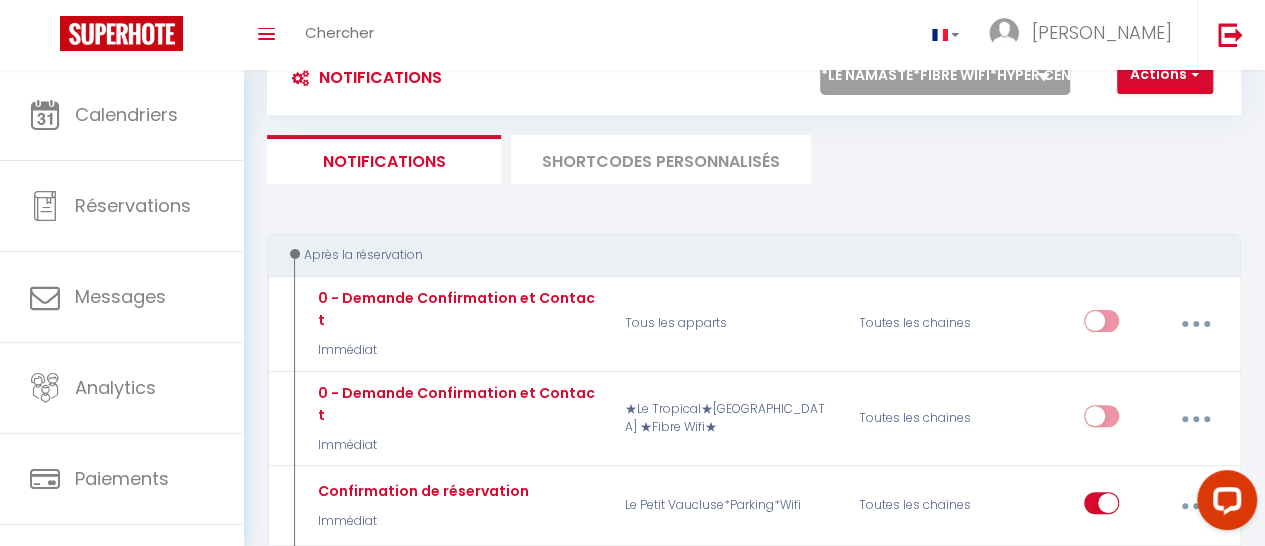 click on "Tous les apparts    ★T2 [PERSON_NAME][GEOGRAPHIC_DATA]★HYPER CENTRE★FIBRE★ ★Le Tropical★[GEOGRAPHIC_DATA] ★Fibre Wifi★ *Le Nuage Bleu*Fibre*Parking* *Le Namasté*Fibre Wifi*Hyper Centre* *L'[US_STATE]*Hyper Centre*Fibre Wifi* *[GEOGRAPHIC_DATA]*[GEOGRAPHIC_DATA]*WIFI* [GEOGRAPHIC_DATA]*Gare SNCF*Fibre Wifi *[GEOGRAPHIC_DATA]*Havre De Paix*Wifi*Terrasse* *Le Lotus*Fibre Wifi*Hyper Centre* [GEOGRAPHIC_DATA] WiFi Fibre Le Jasmin WIFI Cosy Le Romarin Wifi Cosy Le Petit Vaucluse*Parking*Wifi" at bounding box center [945, 75] 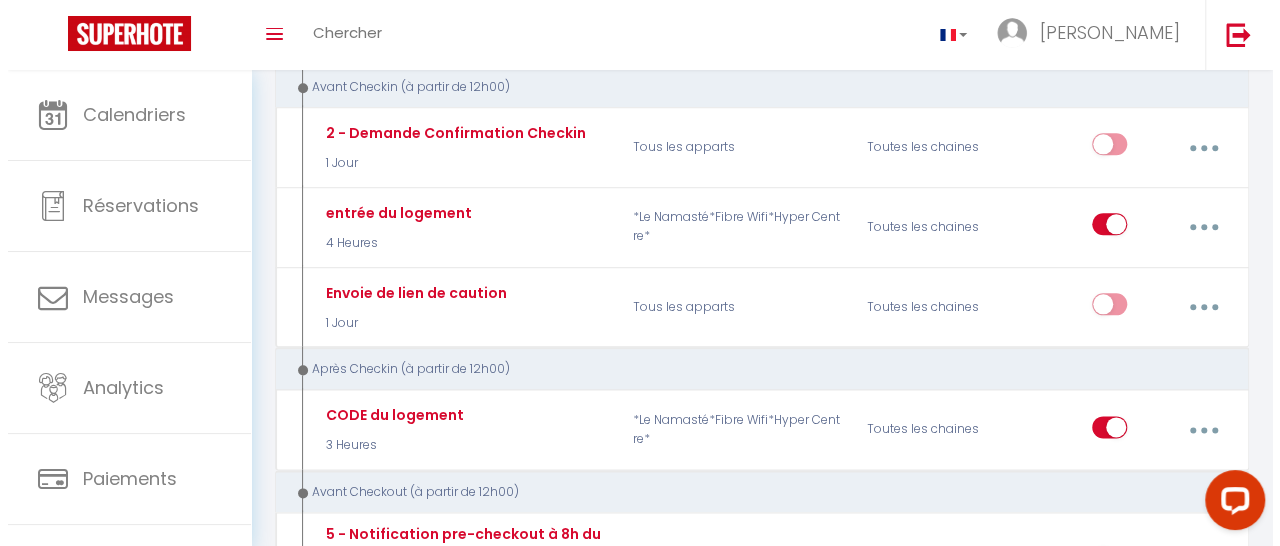 scroll, scrollTop: 1057, scrollLeft: 0, axis: vertical 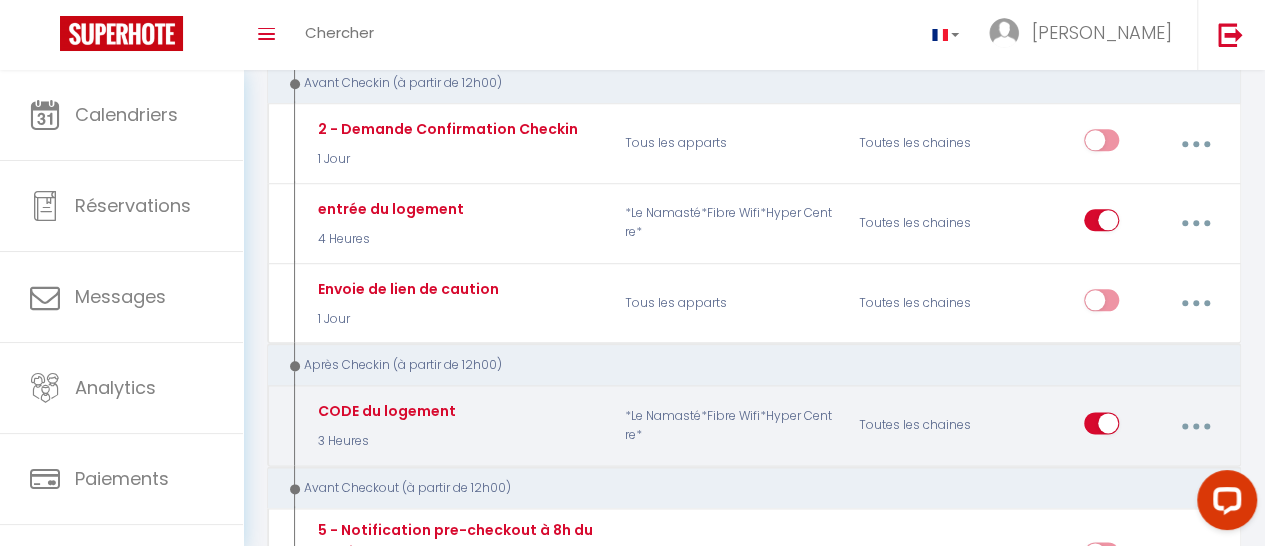 click at bounding box center [1195, 426] 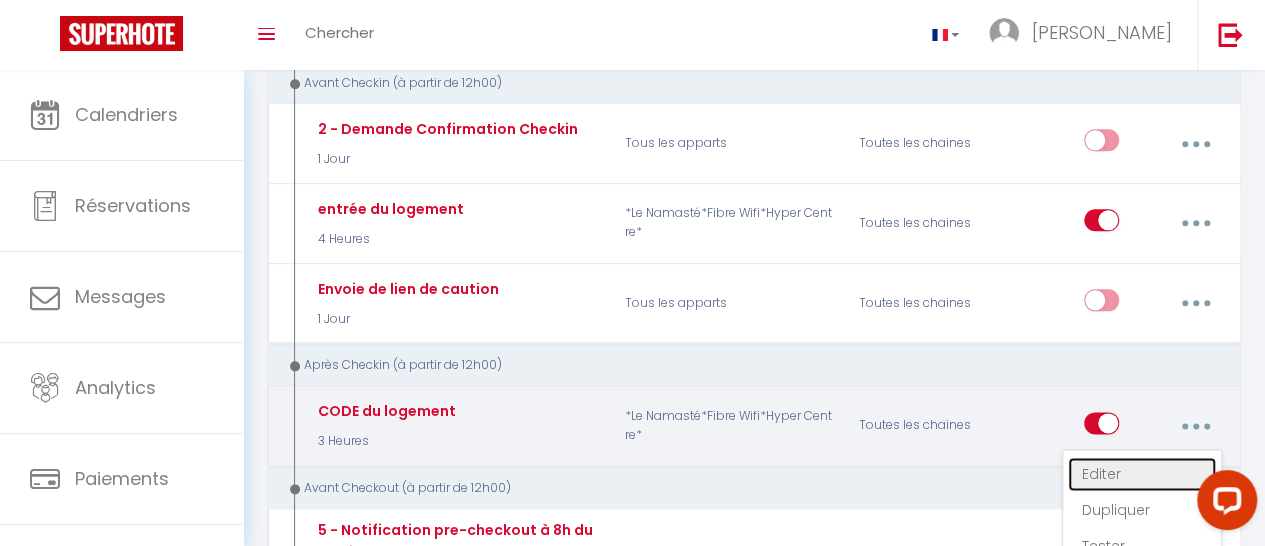 click on "Editer" at bounding box center [1142, 474] 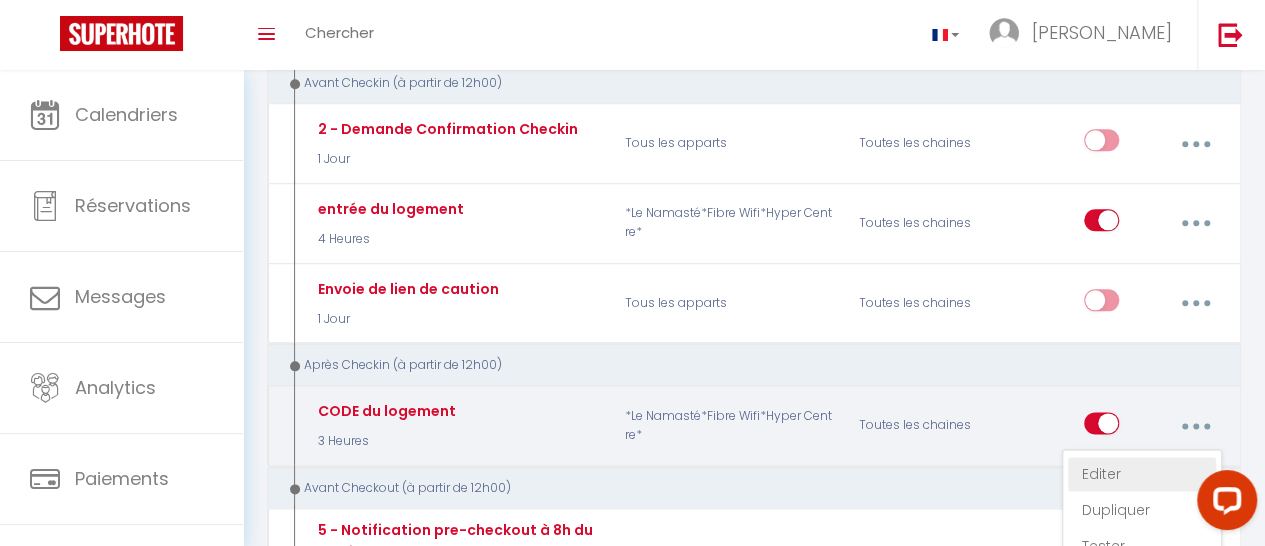 type on "CODE du logement" 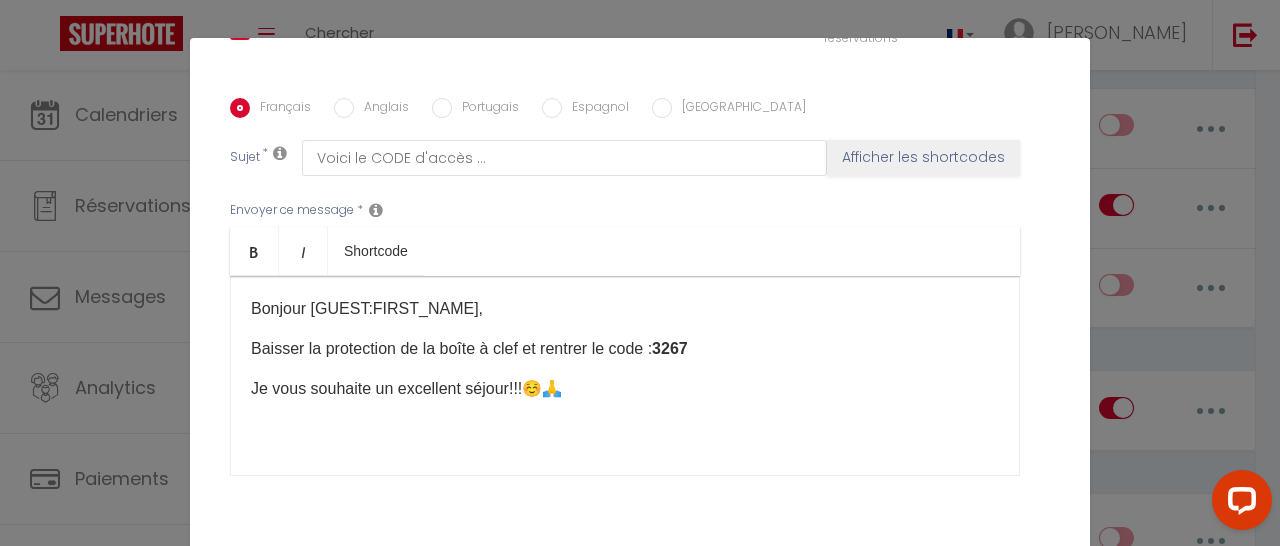 scroll, scrollTop: 494, scrollLeft: 0, axis: vertical 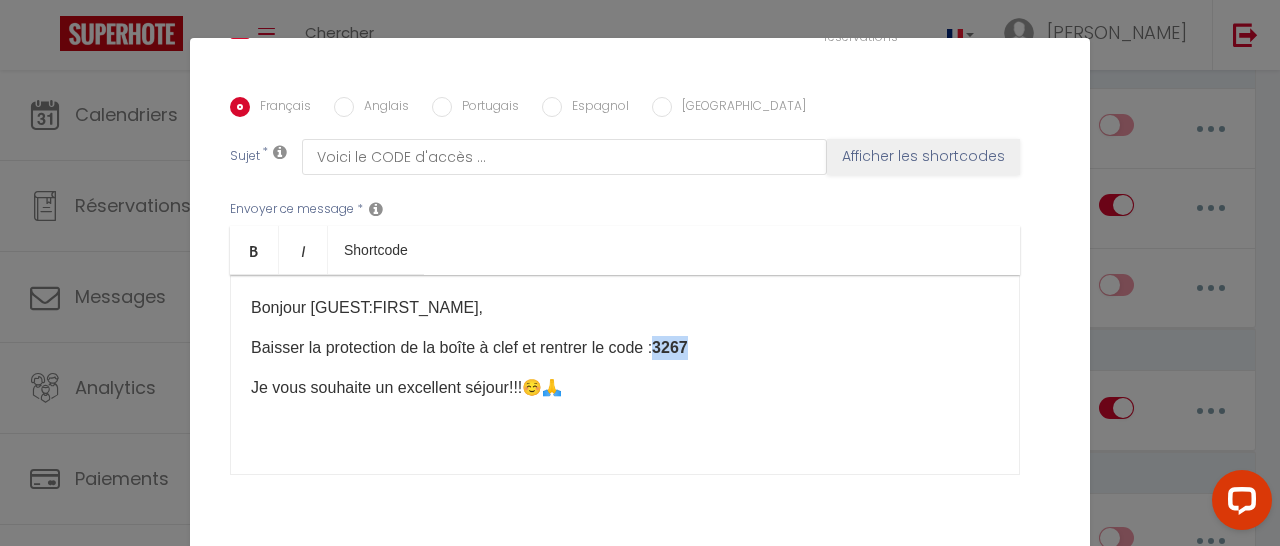 drag, startPoint x: 708, startPoint y: 321, endPoint x: 666, endPoint y: 317, distance: 42.190044 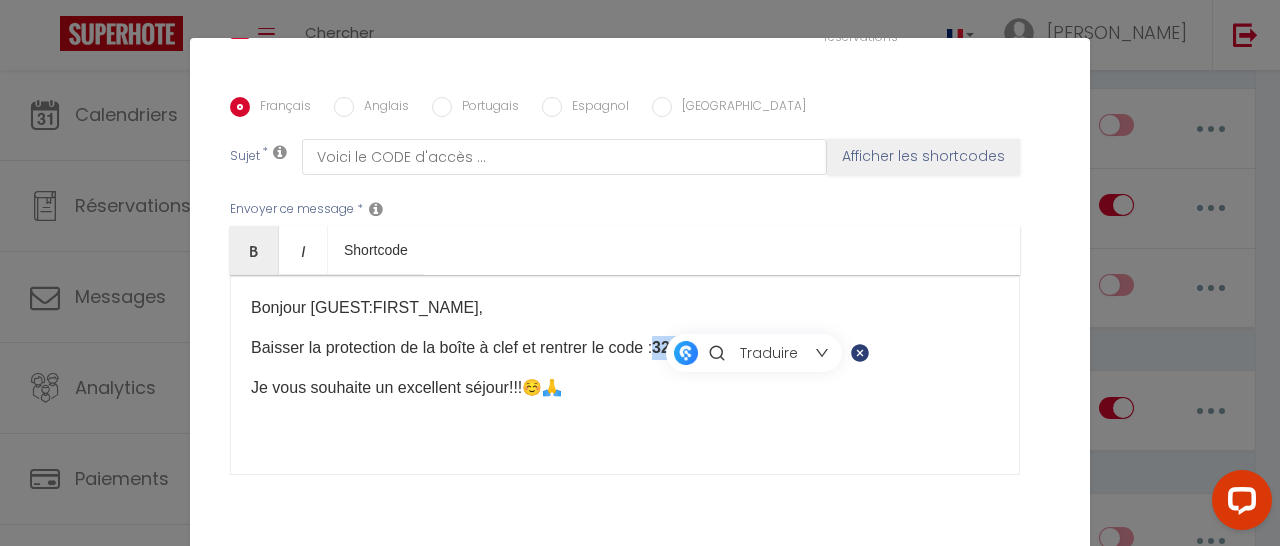 type 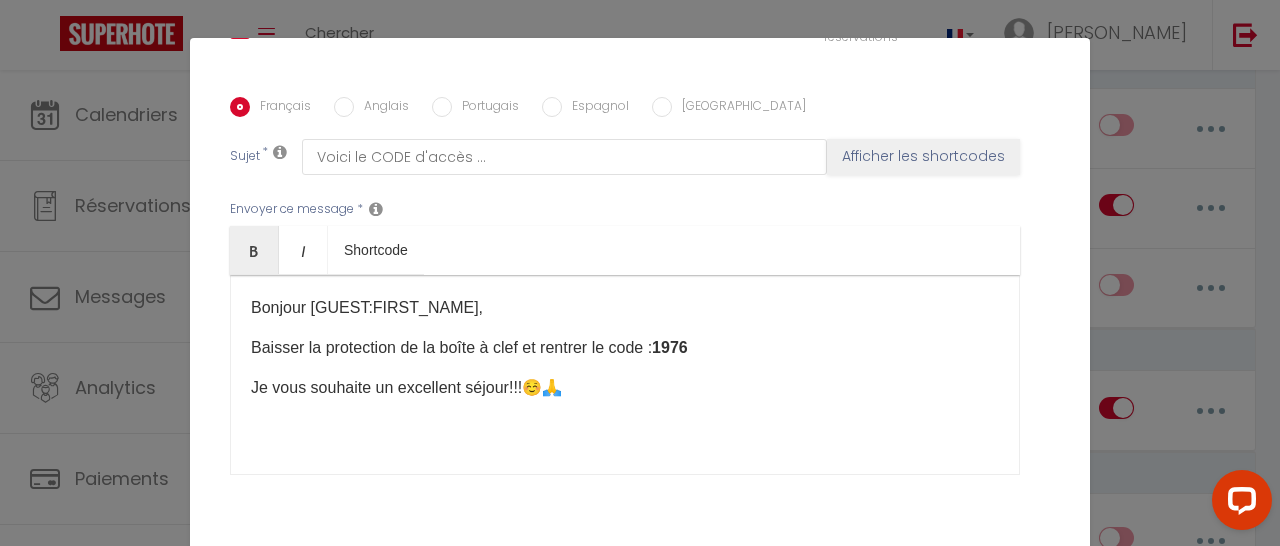 click on "Anglais" at bounding box center [344, 107] 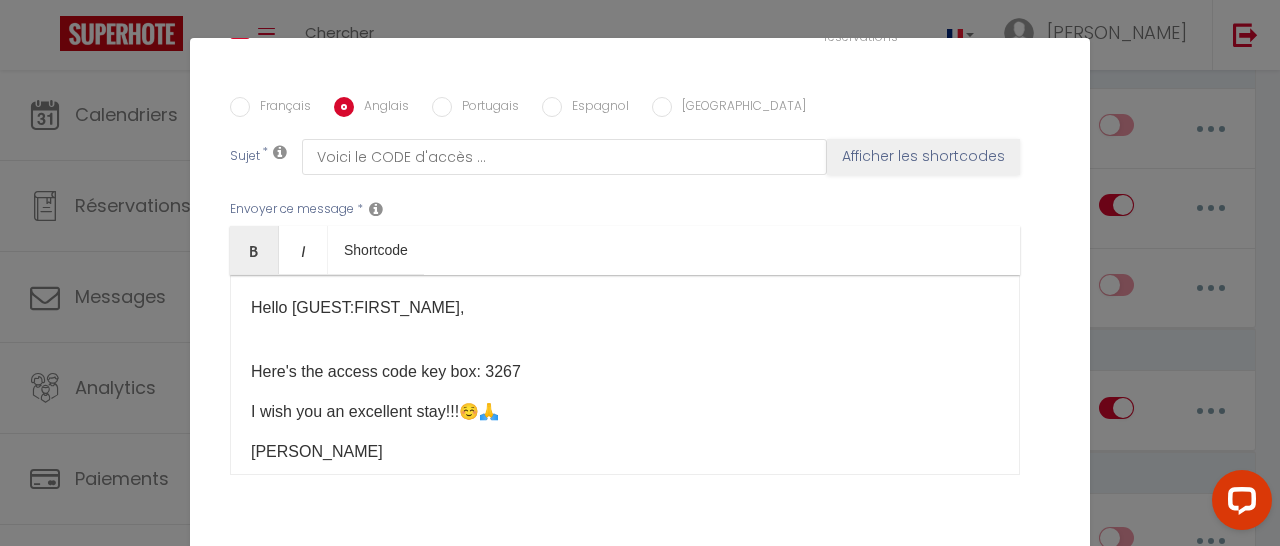 checkbox on "true" 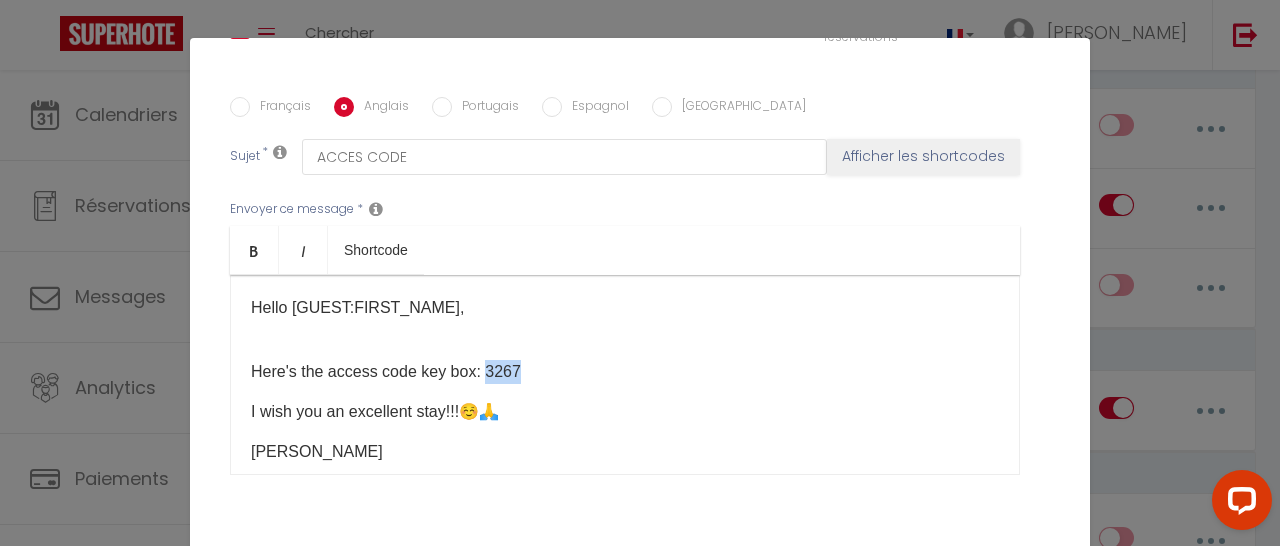 drag, startPoint x: 475, startPoint y: 343, endPoint x: 509, endPoint y: 345, distance: 34.058773 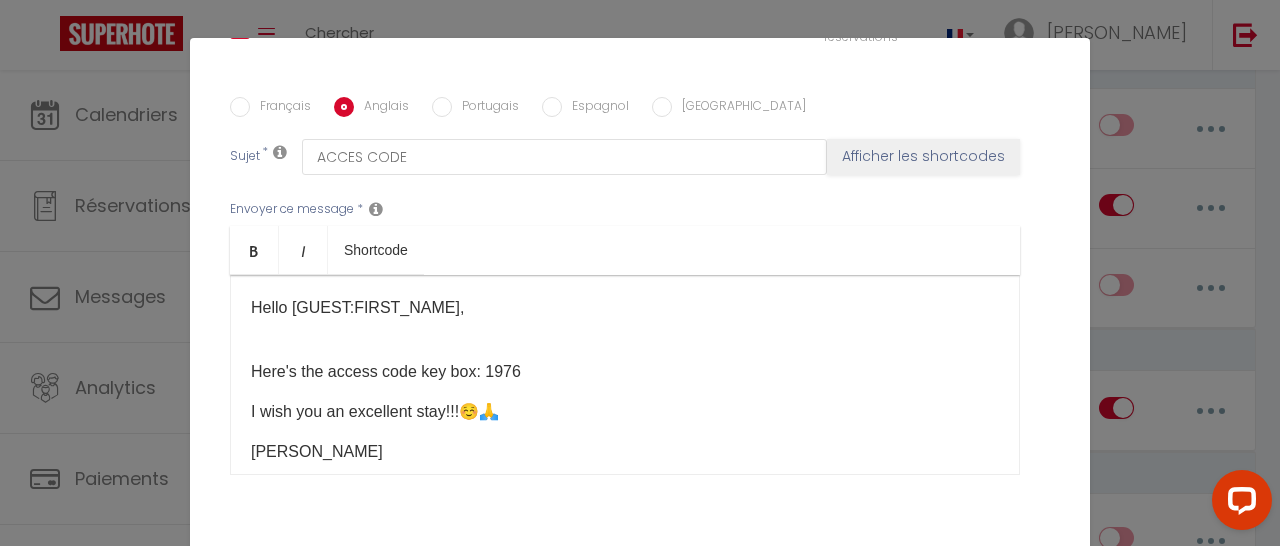 click on "Portugais" at bounding box center (442, 107) 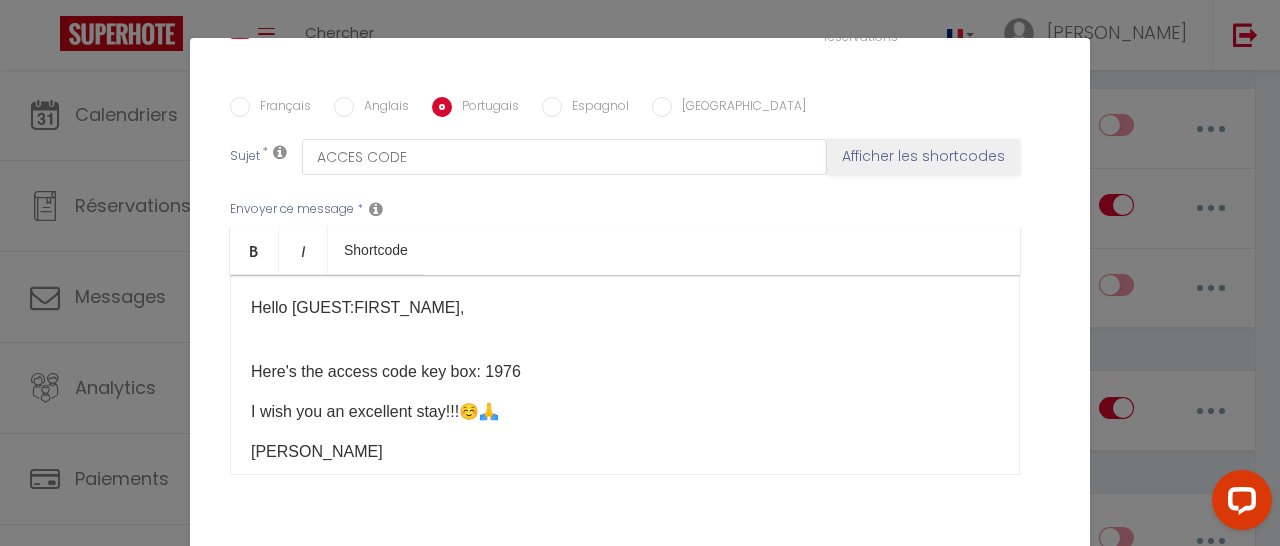 checkbox on "true" 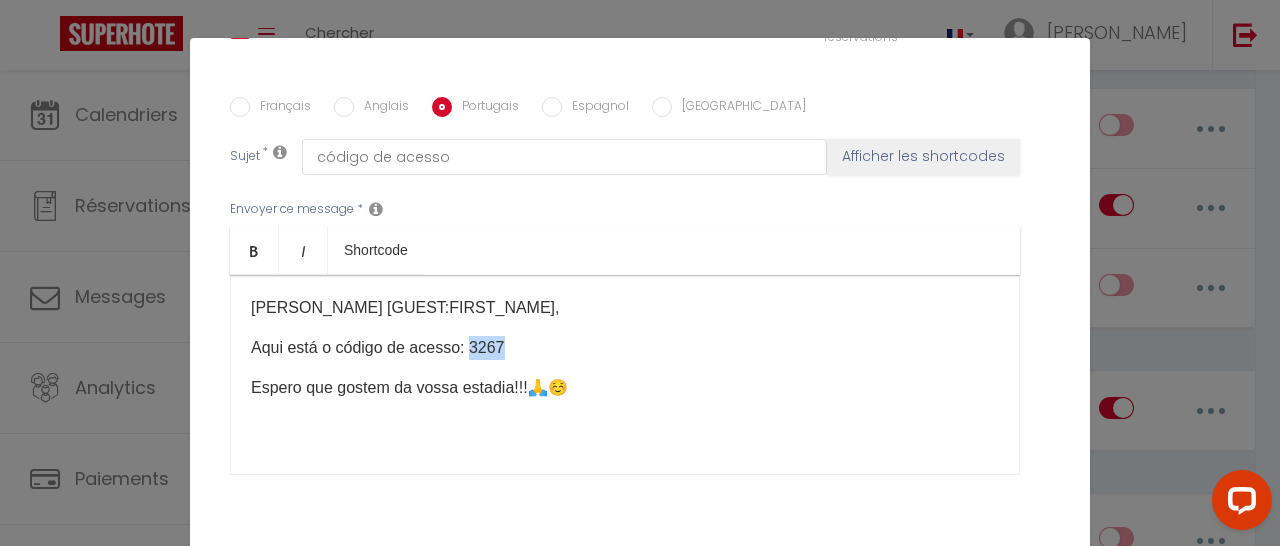 drag, startPoint x: 490, startPoint y: 323, endPoint x: 460, endPoint y: 323, distance: 30 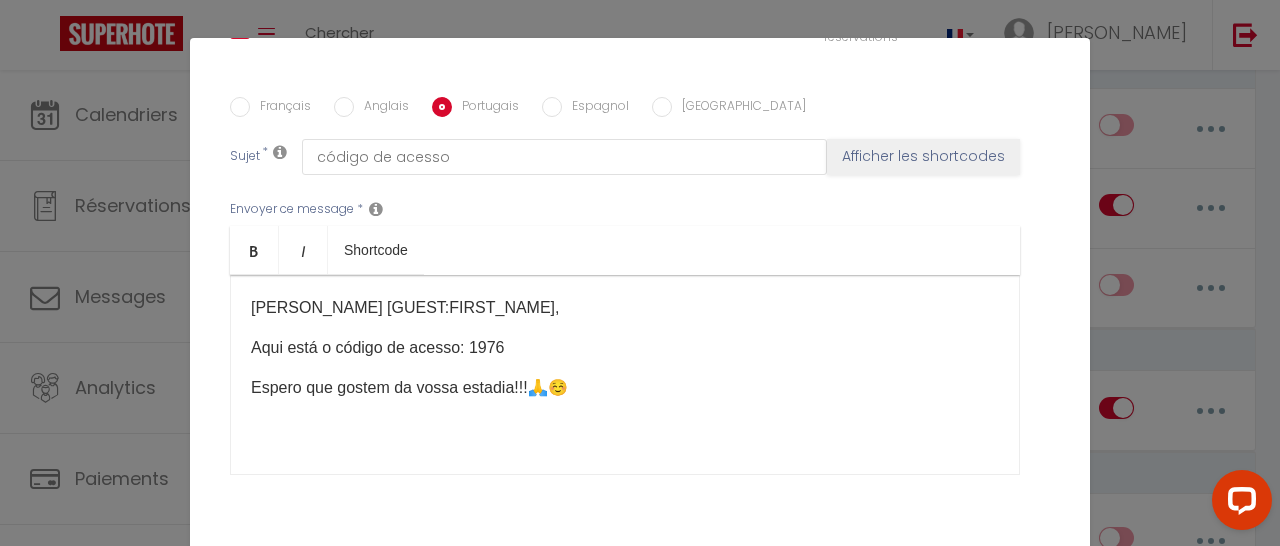 click on "Espagnol" at bounding box center [552, 107] 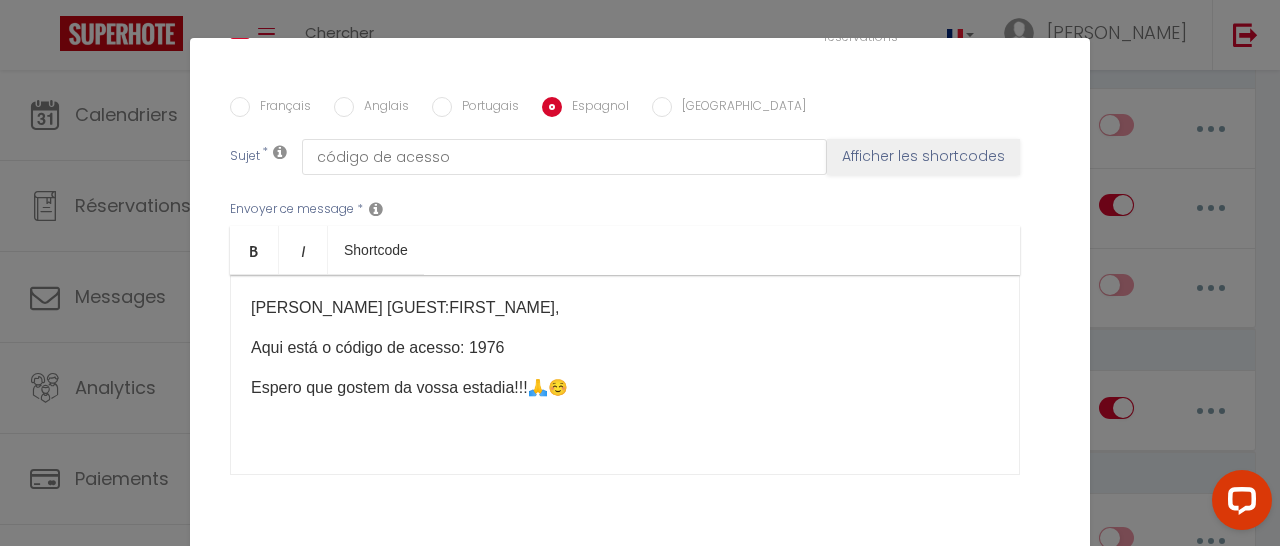 checkbox on "true" 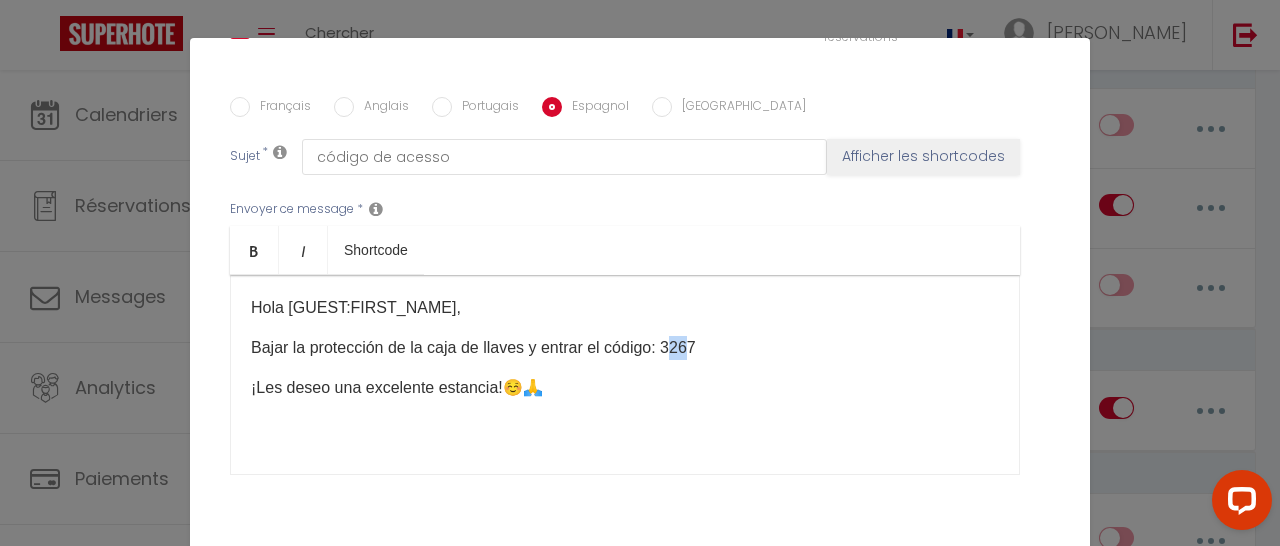 drag, startPoint x: 671, startPoint y: 321, endPoint x: 694, endPoint y: 319, distance: 23.086792 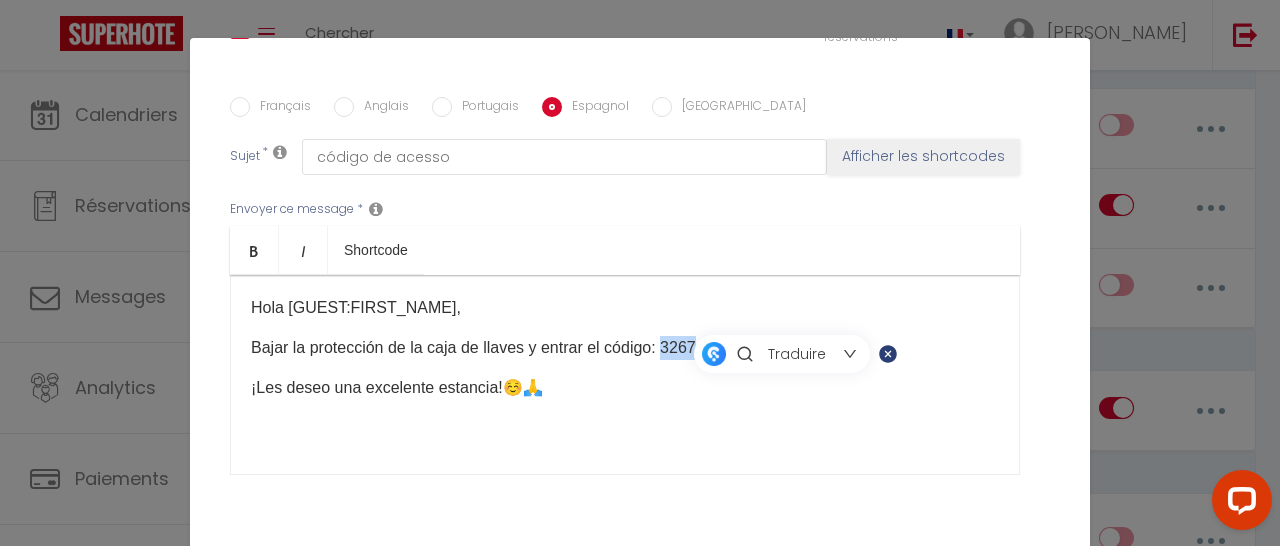 drag, startPoint x: 668, startPoint y: 315, endPoint x: 717, endPoint y: 311, distance: 49.162994 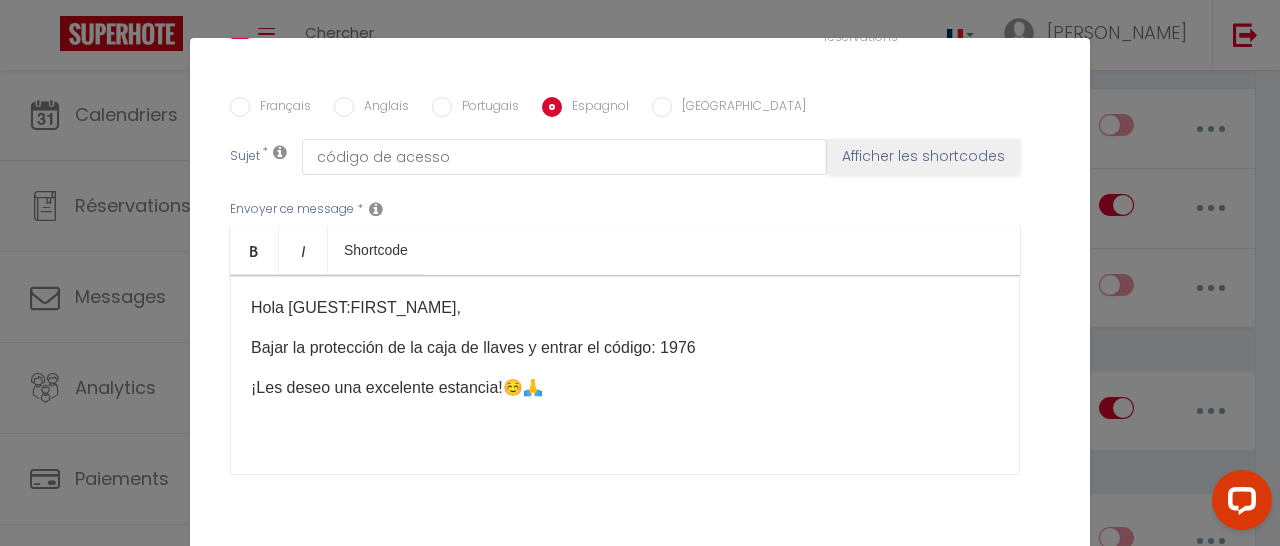 click on "[GEOGRAPHIC_DATA]" at bounding box center (662, 107) 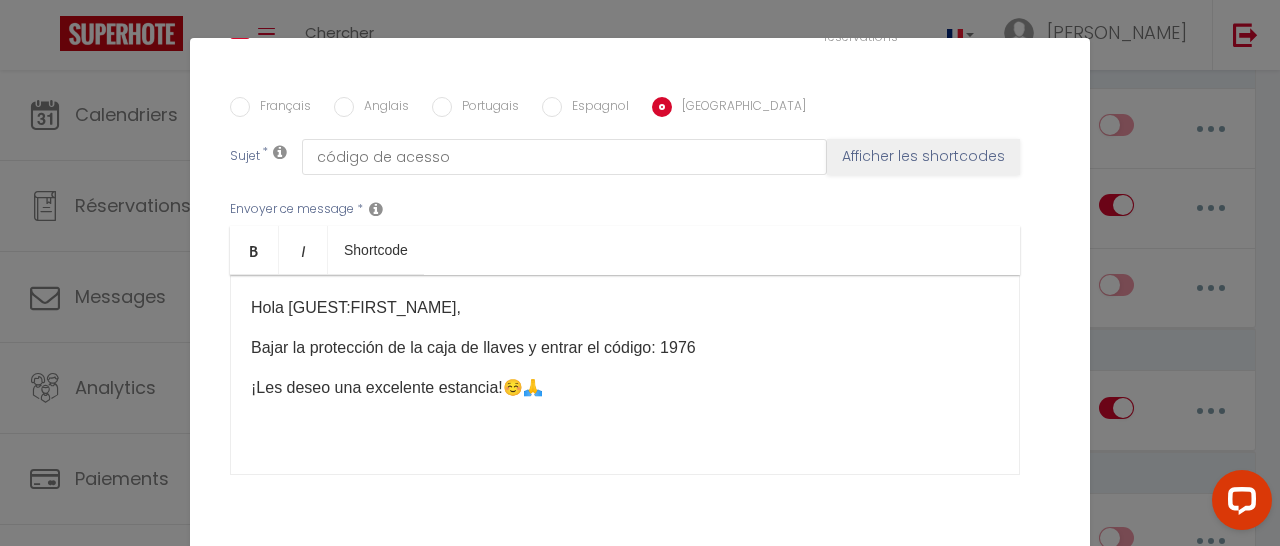 checkbox on "true" 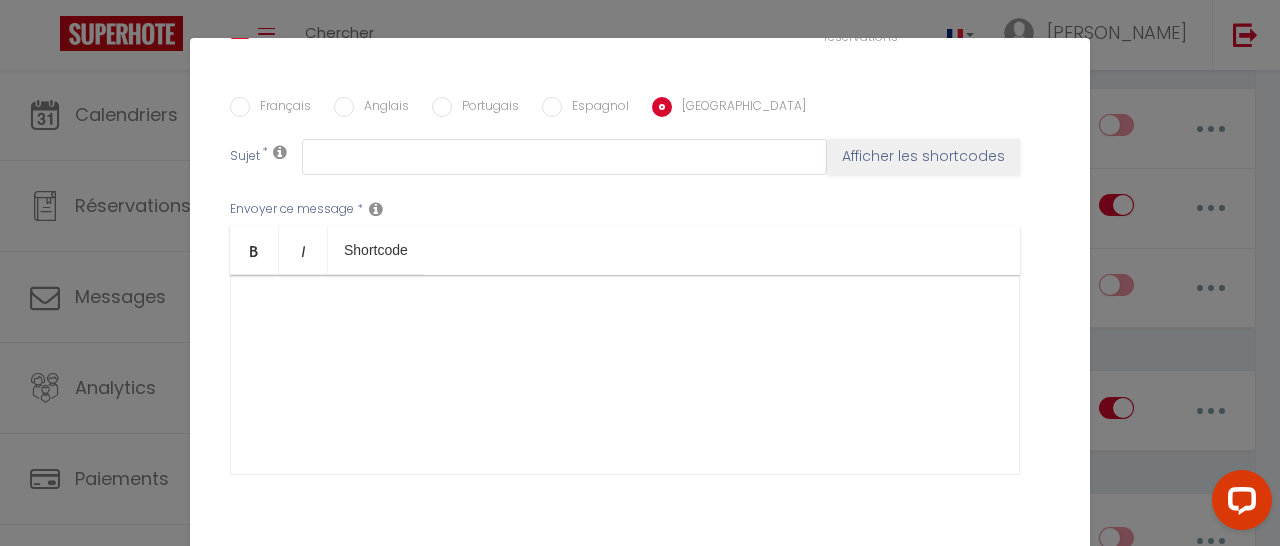 scroll, scrollTop: 516, scrollLeft: 0, axis: vertical 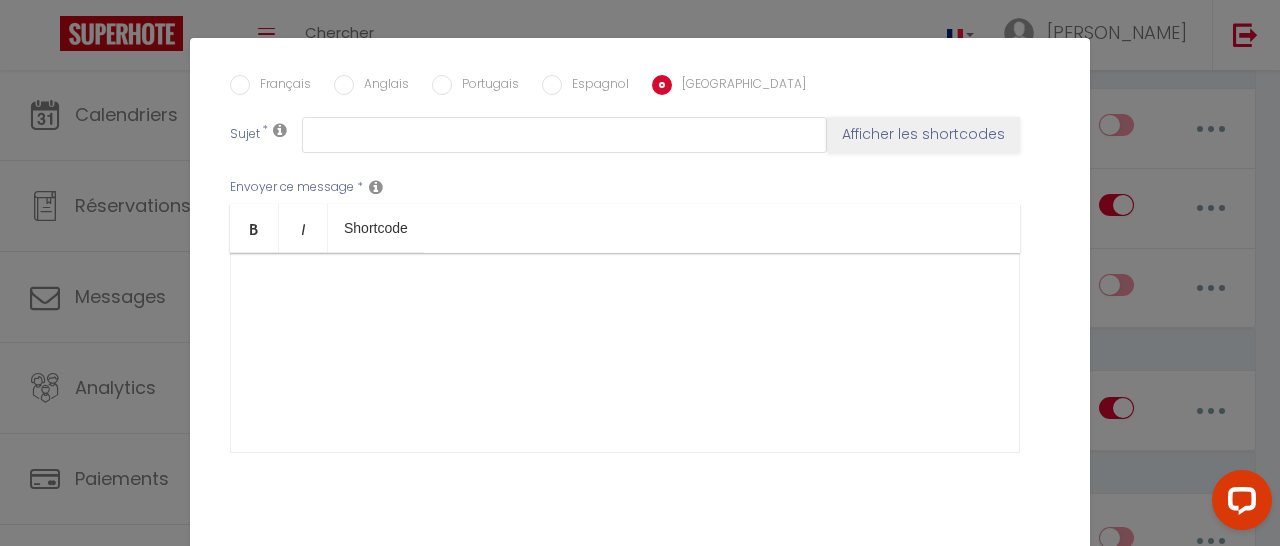 click on "Espagnol" at bounding box center (552, 85) 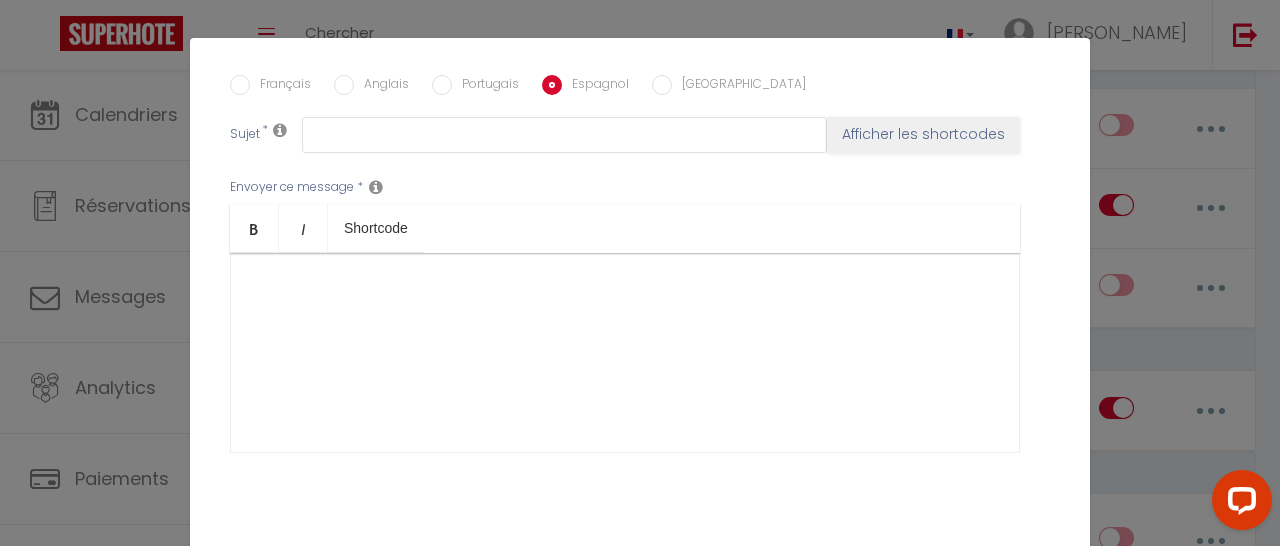 checkbox on "true" 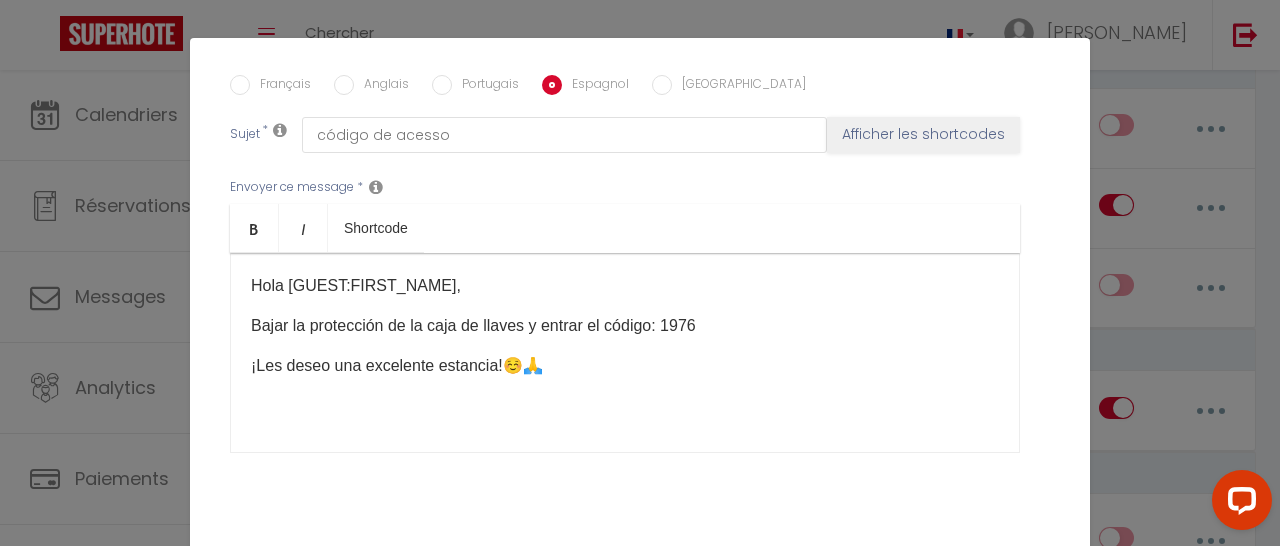 scroll, scrollTop: 29, scrollLeft: 0, axis: vertical 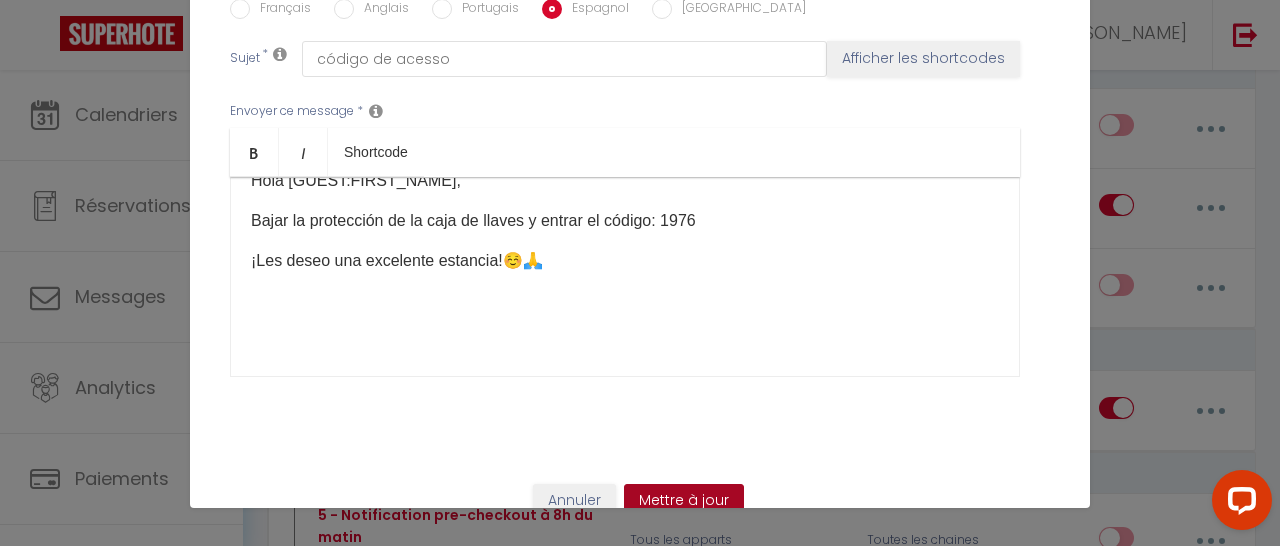 click on "Mettre à jour" at bounding box center [684, 501] 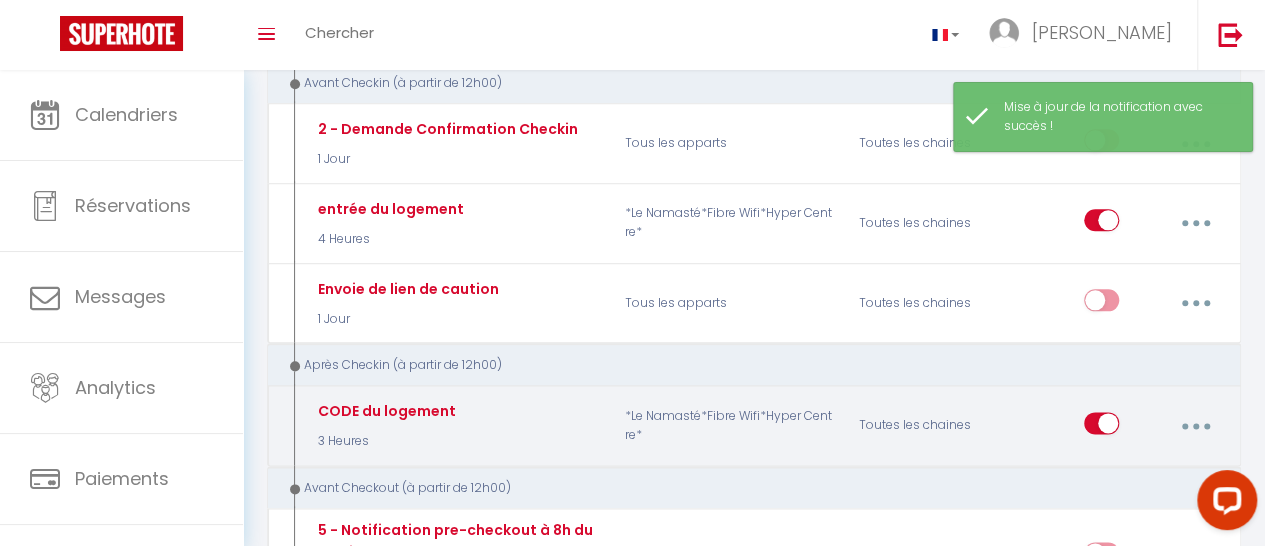 click at bounding box center (1195, 426) 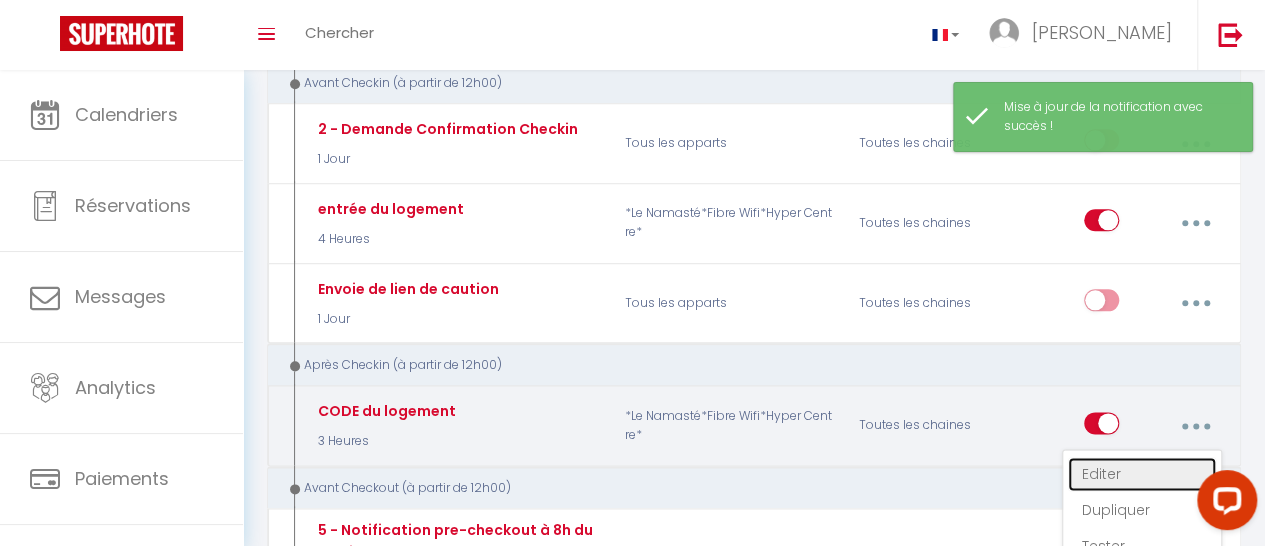 click on "Editer" at bounding box center [1142, 474] 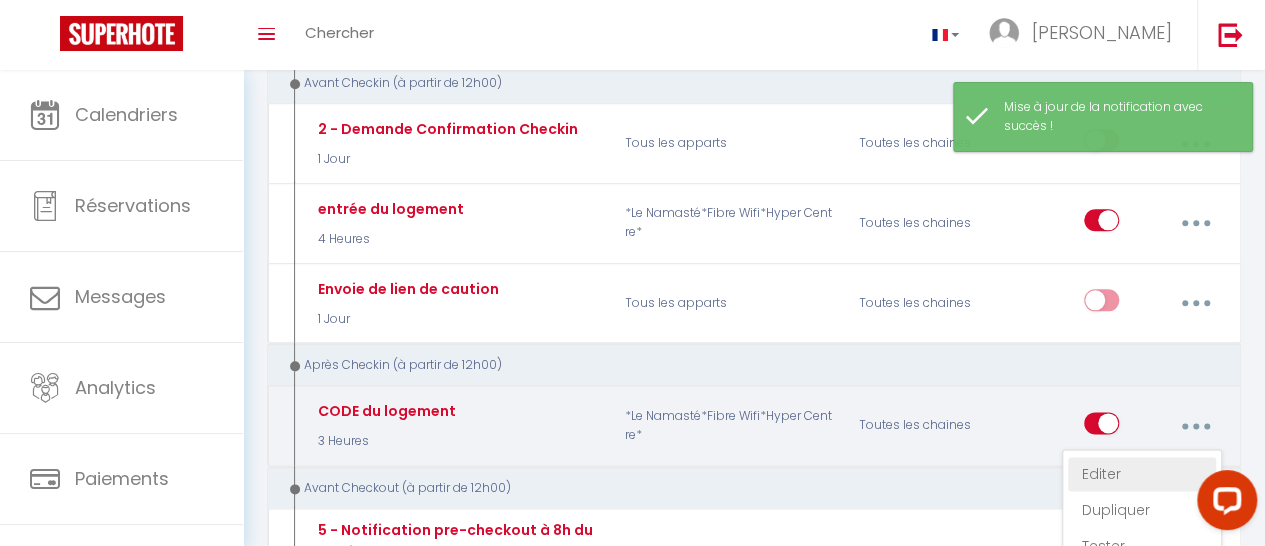 type on "CODE du logement" 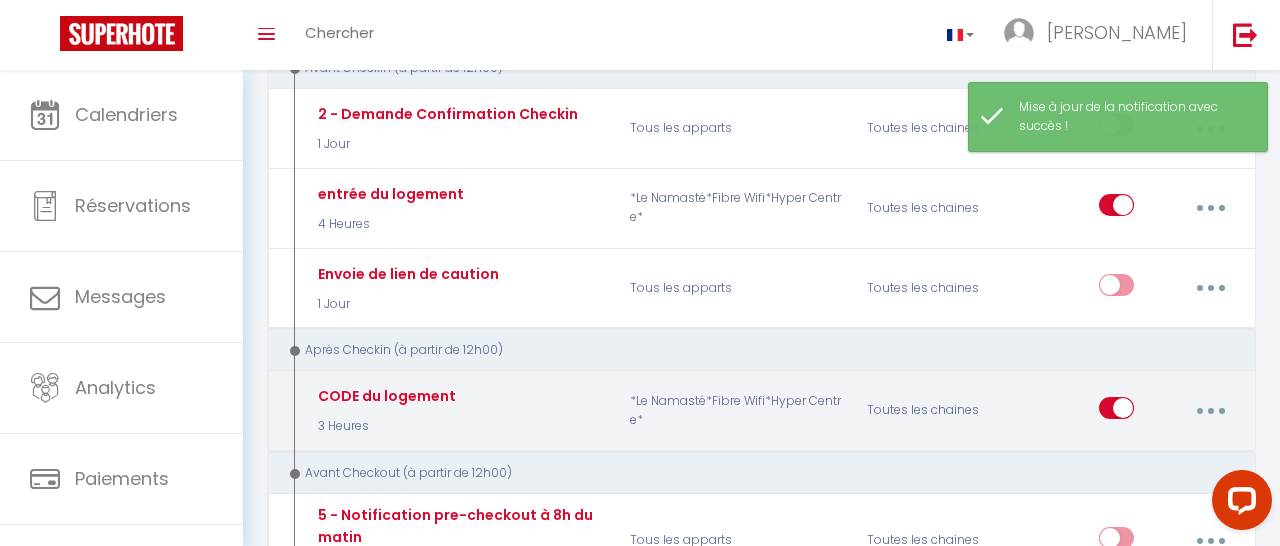 scroll, scrollTop: 0, scrollLeft: 0, axis: both 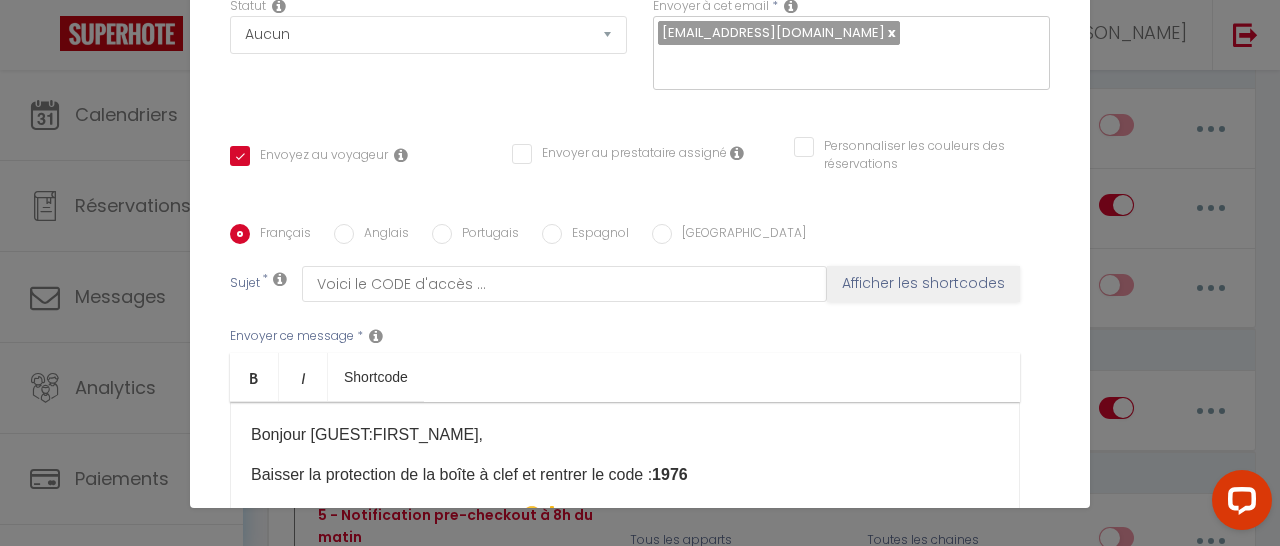click on "Anglais" at bounding box center (344, 234) 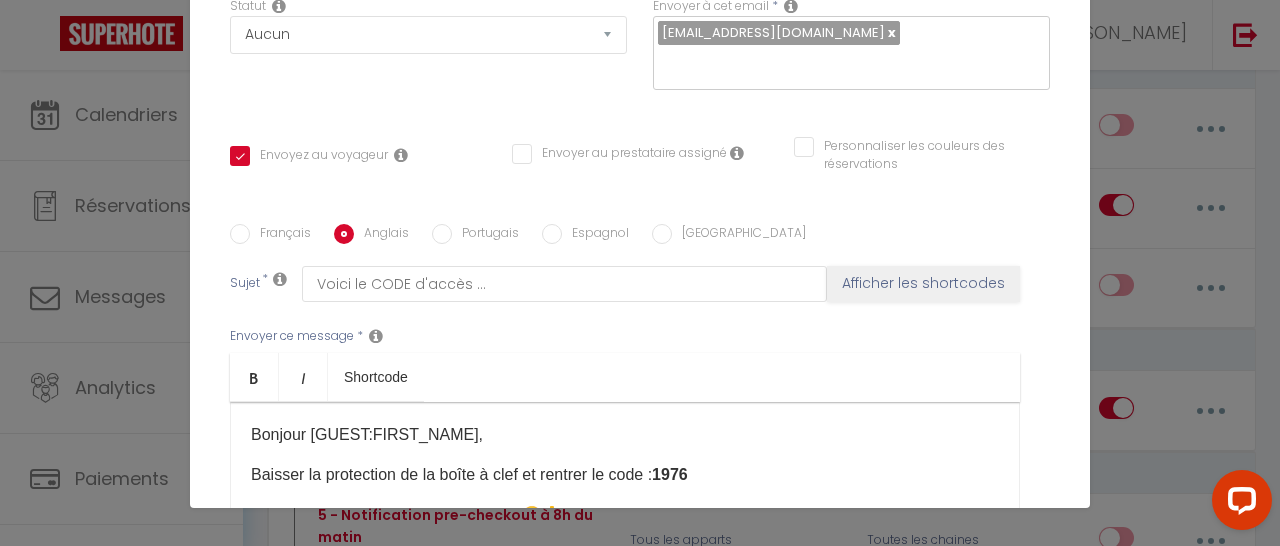 checkbox on "true" 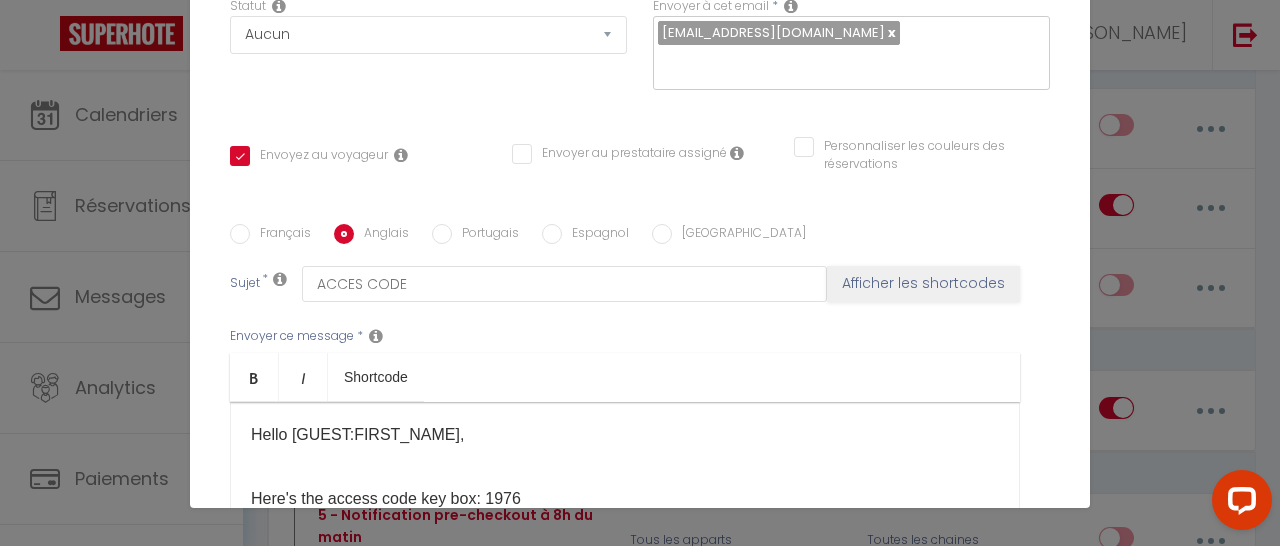 click on "Portugais" at bounding box center (442, 234) 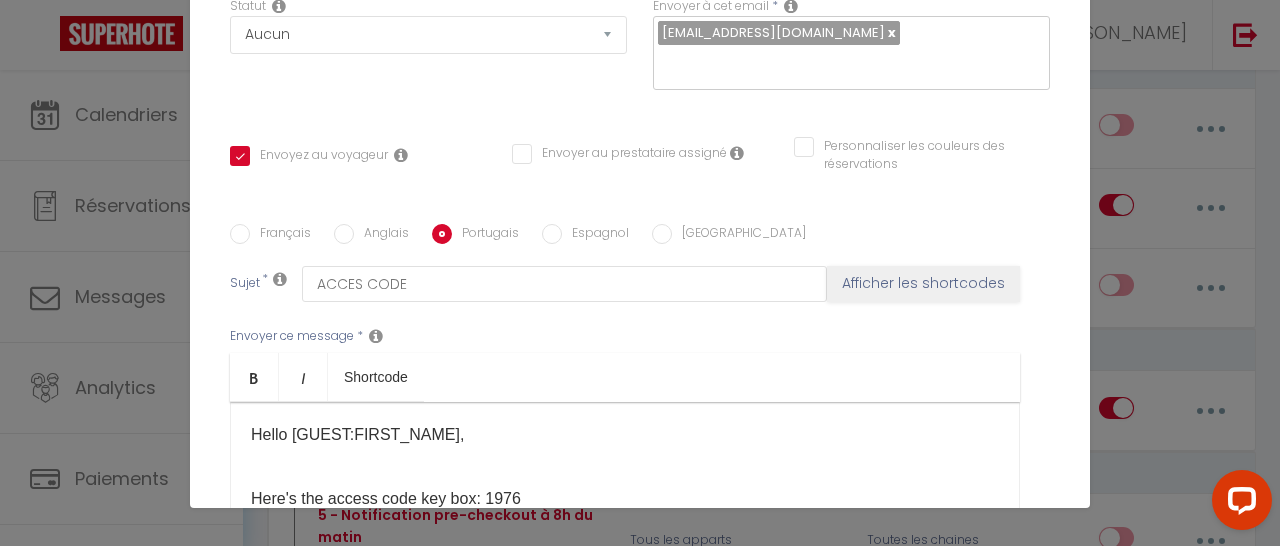 checkbox on "true" 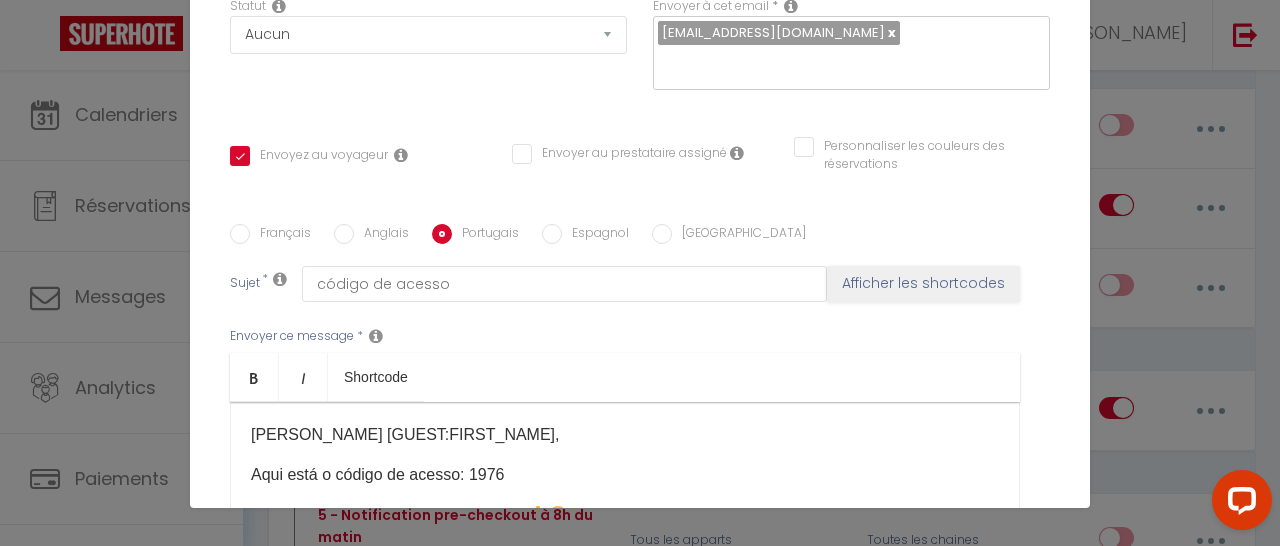 click on "Espagnol" at bounding box center (552, 234) 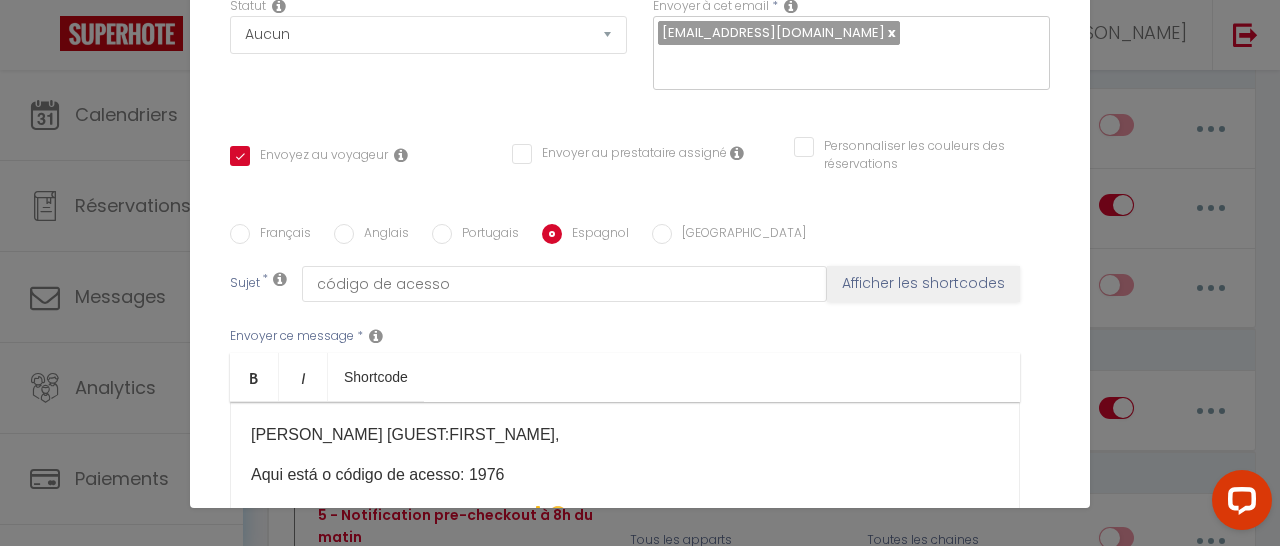 checkbox on "true" 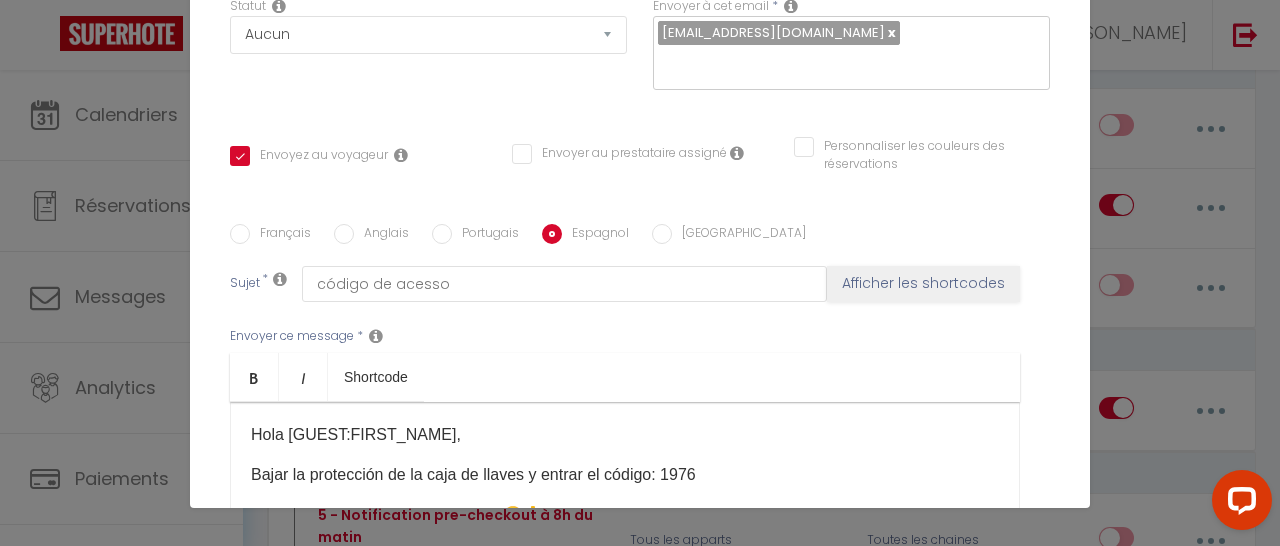 scroll, scrollTop: 0, scrollLeft: 0, axis: both 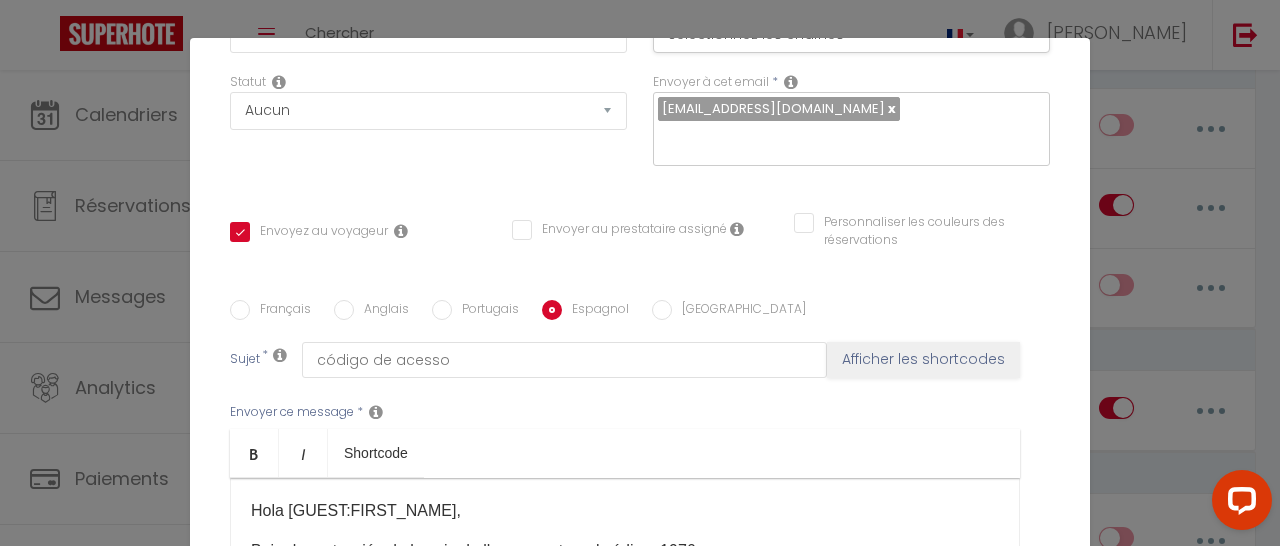 click on "[GEOGRAPHIC_DATA]" at bounding box center [662, 310] 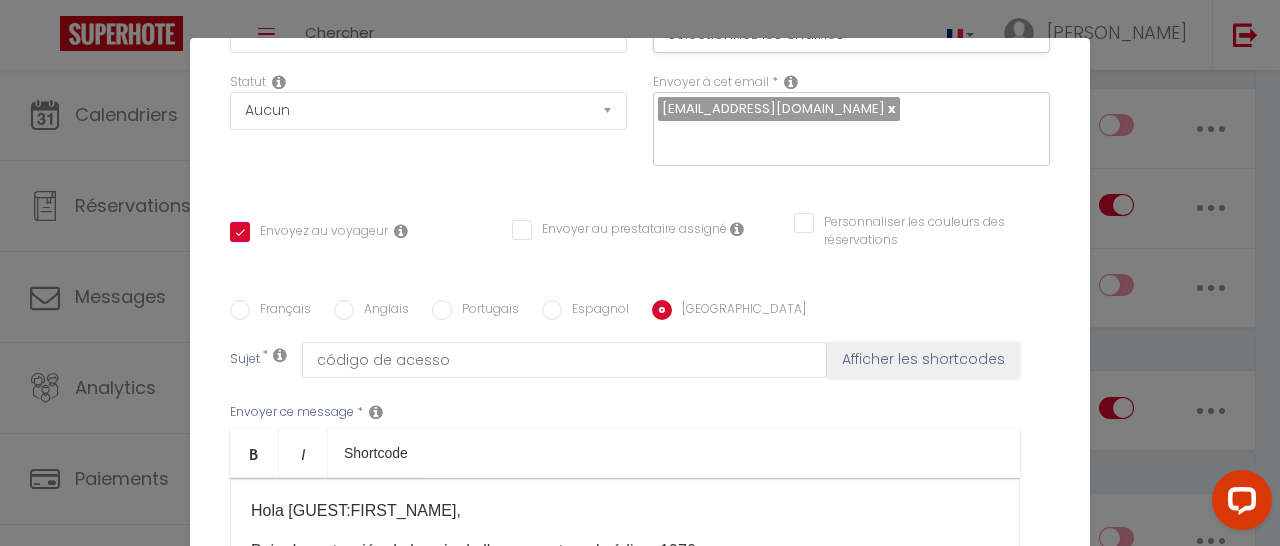 checkbox on "true" 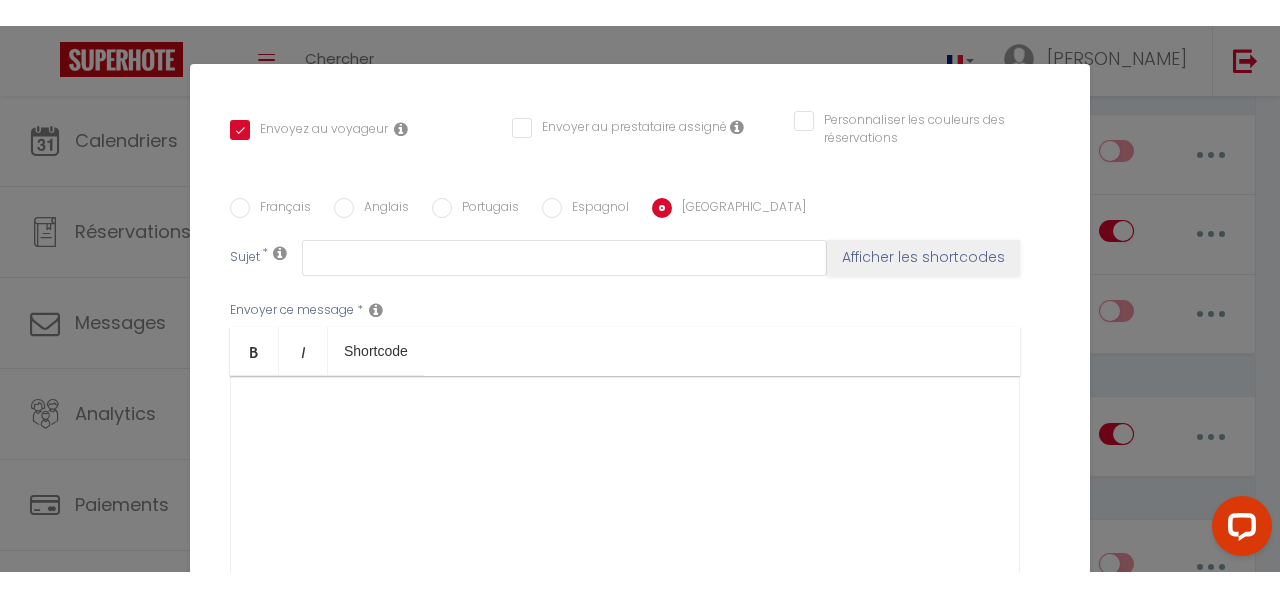 scroll, scrollTop: 516, scrollLeft: 0, axis: vertical 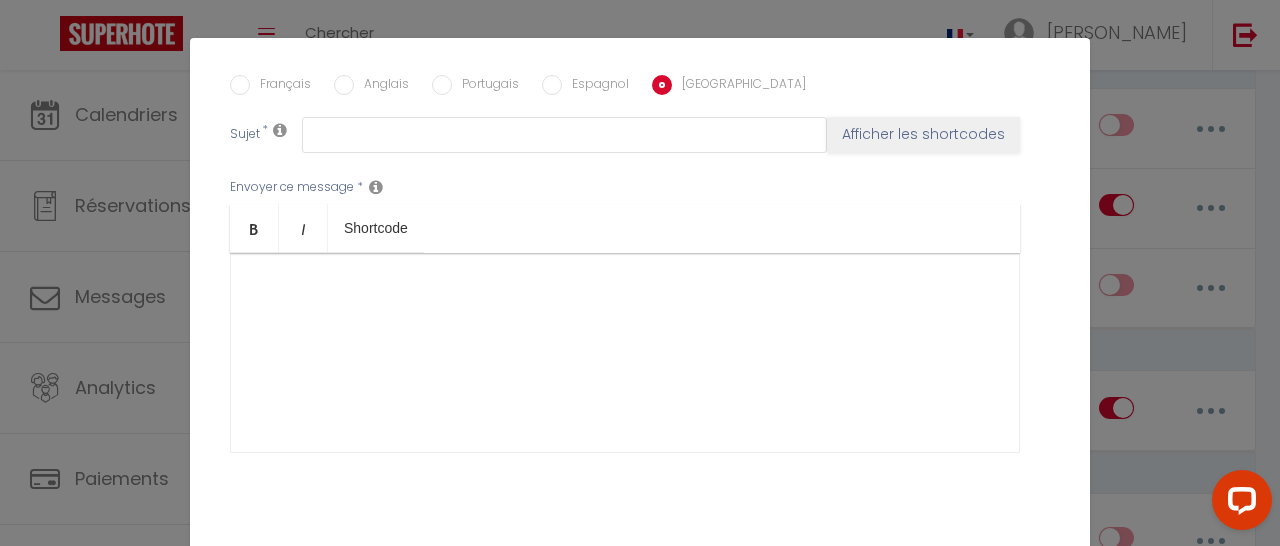 click on "Modifier la notification   ×   Titre   *     CODE du logement   Pour cet hébergement
Sélectionner les hébergements
Tous les apparts
Autres
★T2 [PERSON_NAME][GEOGRAPHIC_DATA]★HYPER CENTRE★FIBRE★
★Le Tropical★[GEOGRAPHIC_DATA] ★Fibre Wifi★
*Le Nuage Bleu*Fibre*Parking*
*Le Namasté*Fibre Wifi*Hyper Centre*
*L'[US_STATE]*Hyper Centre*Fibre Wifi*
*Le Sahara*[GEOGRAPHIC_DATA]*WIFI*" at bounding box center [640, 273] 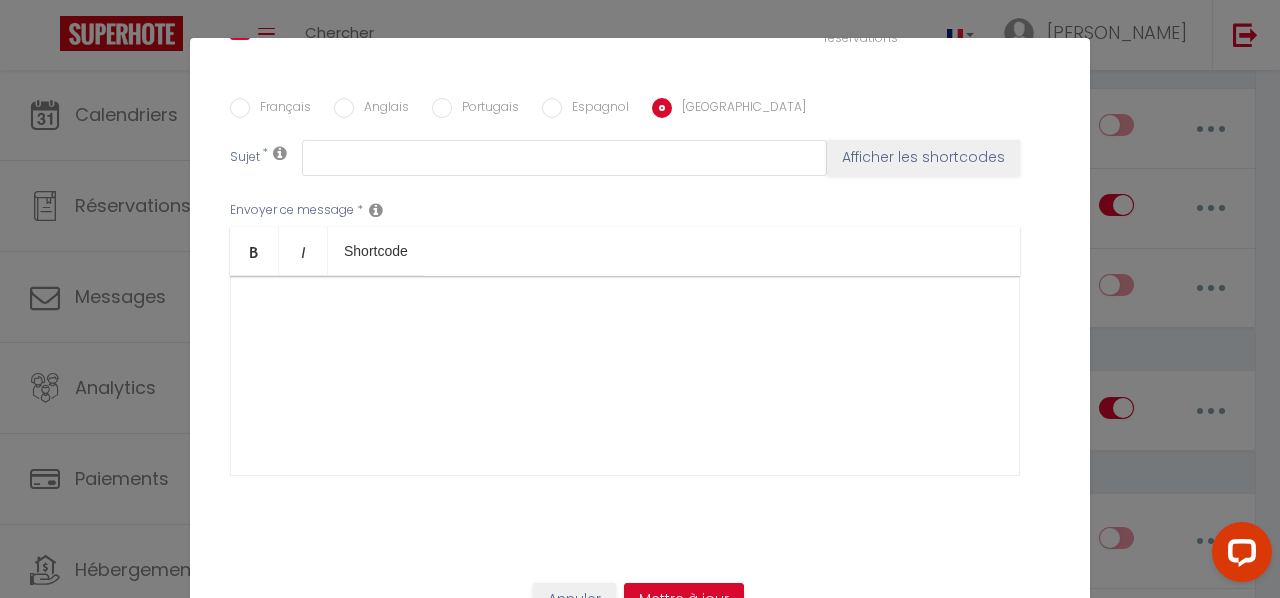 scroll, scrollTop: 464, scrollLeft: 0, axis: vertical 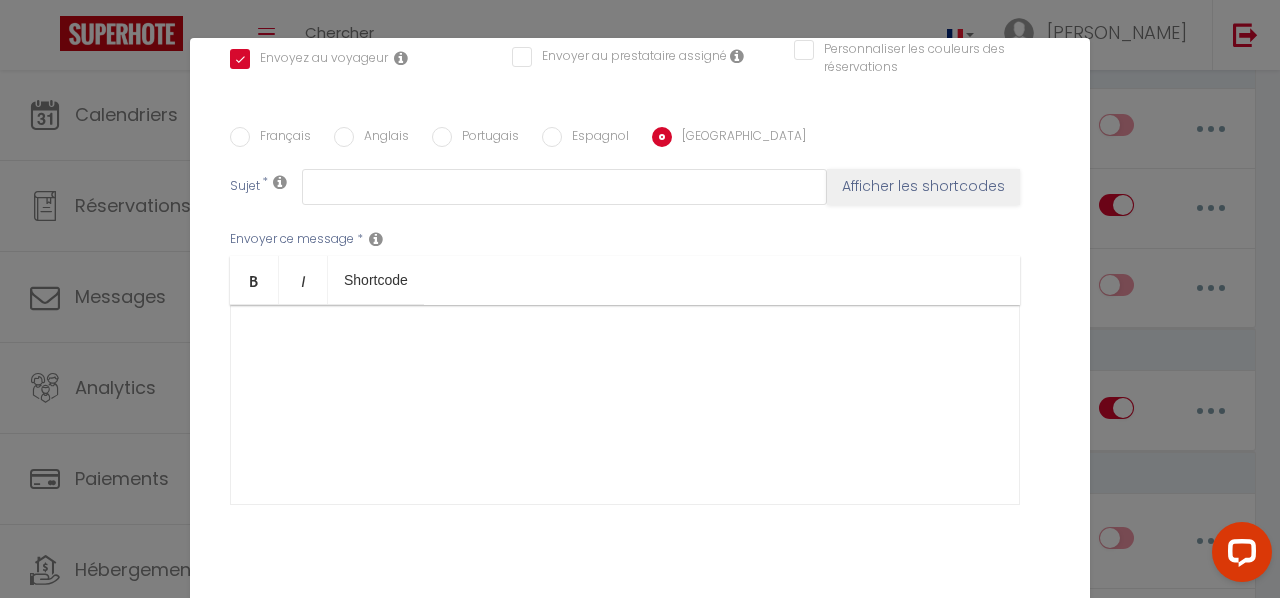 click on "Modifier la notification   ×   Titre   *     CODE du logement   Pour cet hébergement
Sélectionner les hébergements
Tous les apparts
Autres
★T2 [PERSON_NAME][GEOGRAPHIC_DATA]★HYPER CENTRE★FIBRE★
★Le Tropical★[GEOGRAPHIC_DATA] ★Fibre Wifi★
*Le Nuage Bleu*Fibre*Parking*
*Le Namasté*Fibre Wifi*Hyper Centre*
*L'[US_STATE]*Hyper Centre*Fibre Wifi*
*Le Sahara*[GEOGRAPHIC_DATA]*WIFI*" at bounding box center (640, 299) 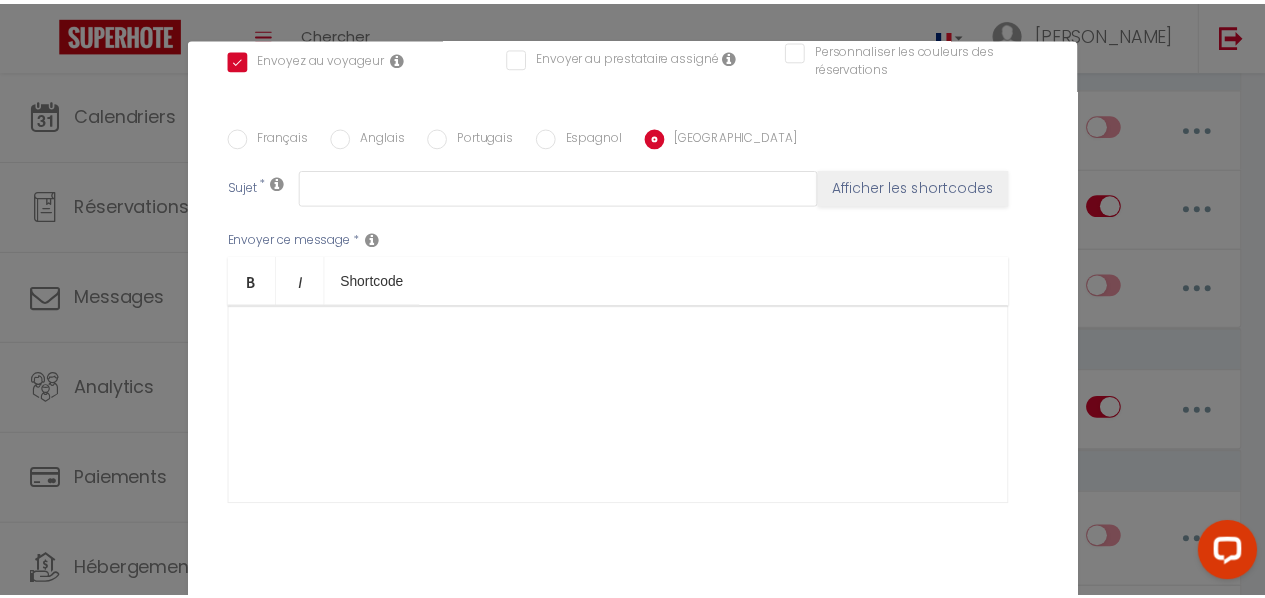 scroll, scrollTop: 76, scrollLeft: 0, axis: vertical 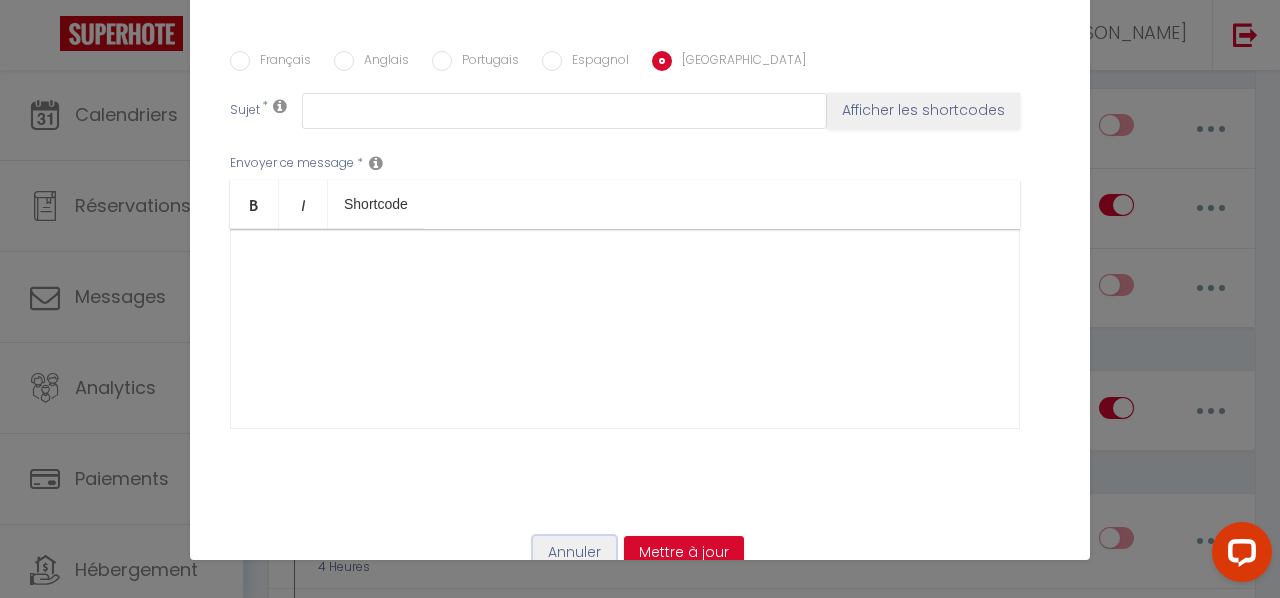 click on "Annuler" at bounding box center [574, 553] 